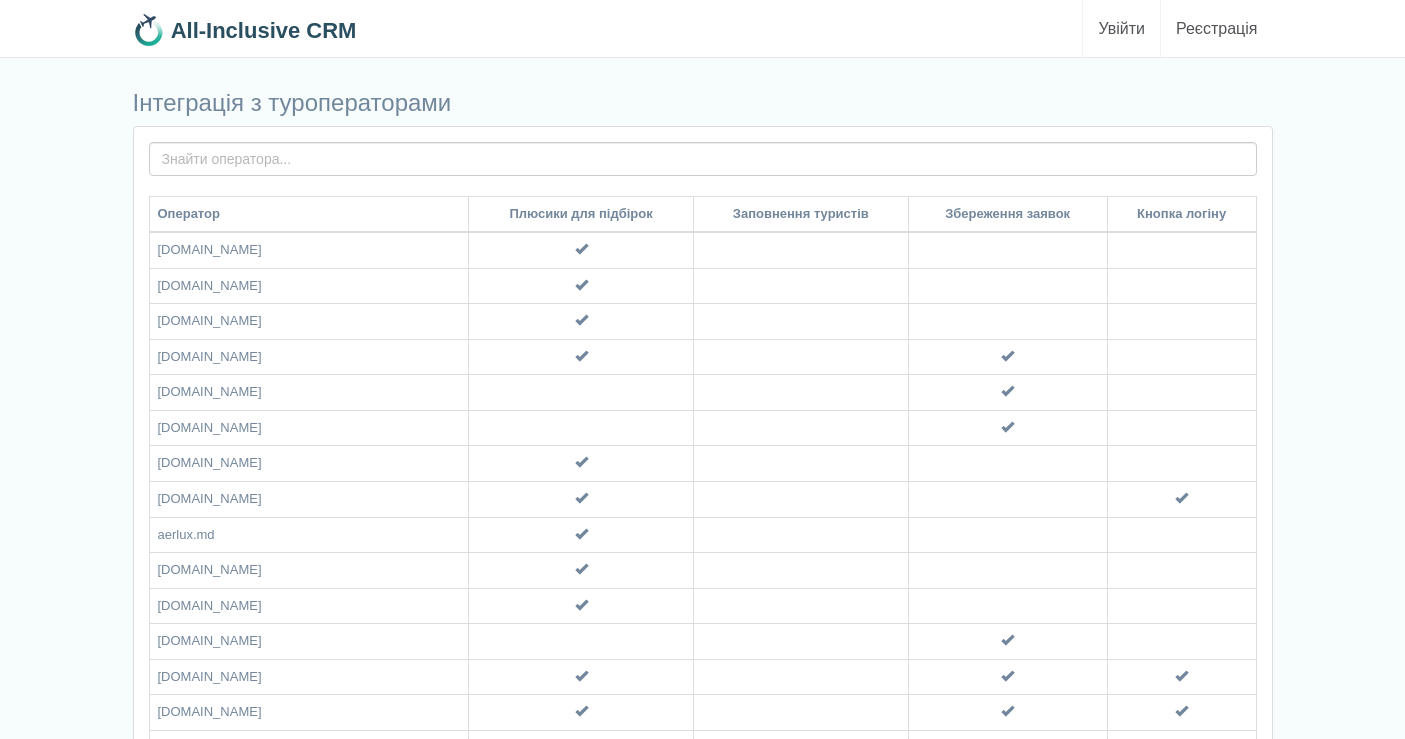 scroll, scrollTop: 0, scrollLeft: 0, axis: both 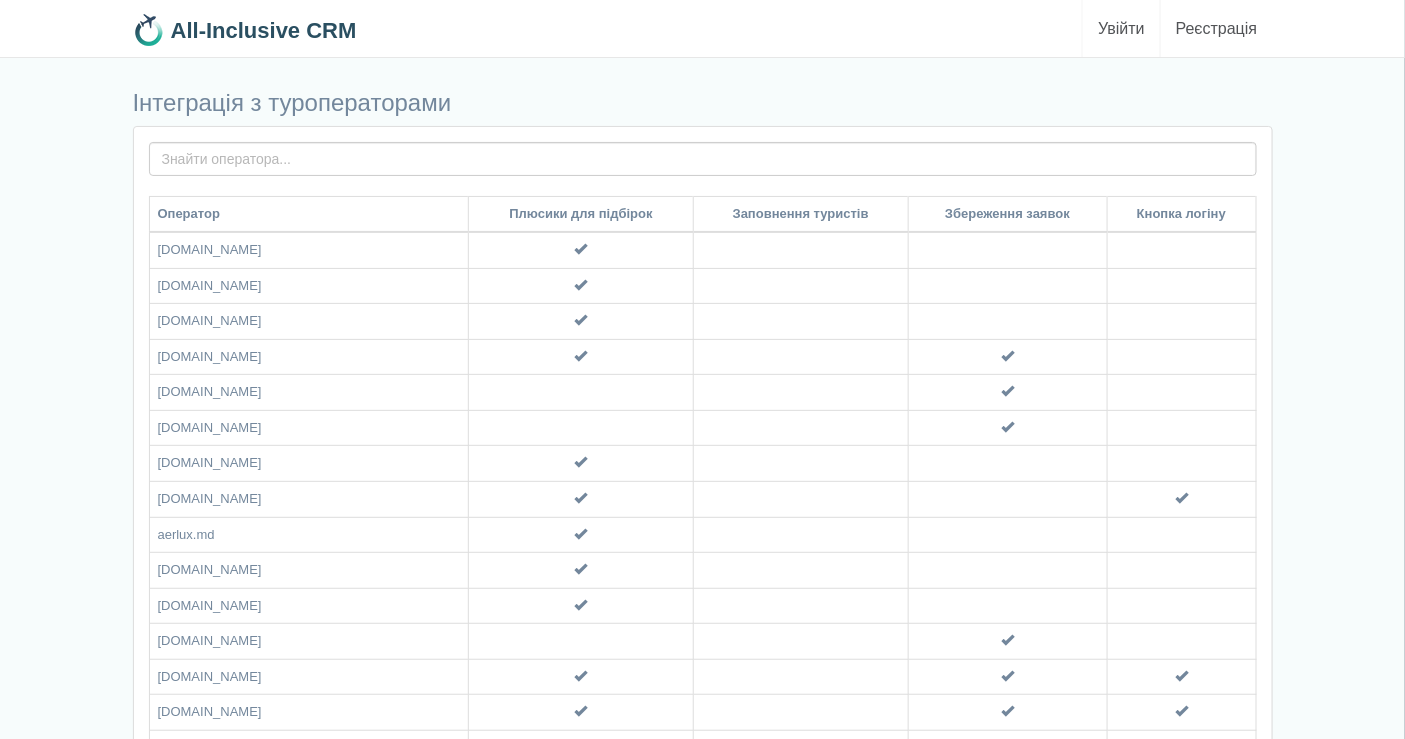 click on "Увійти" at bounding box center [1121, 28] 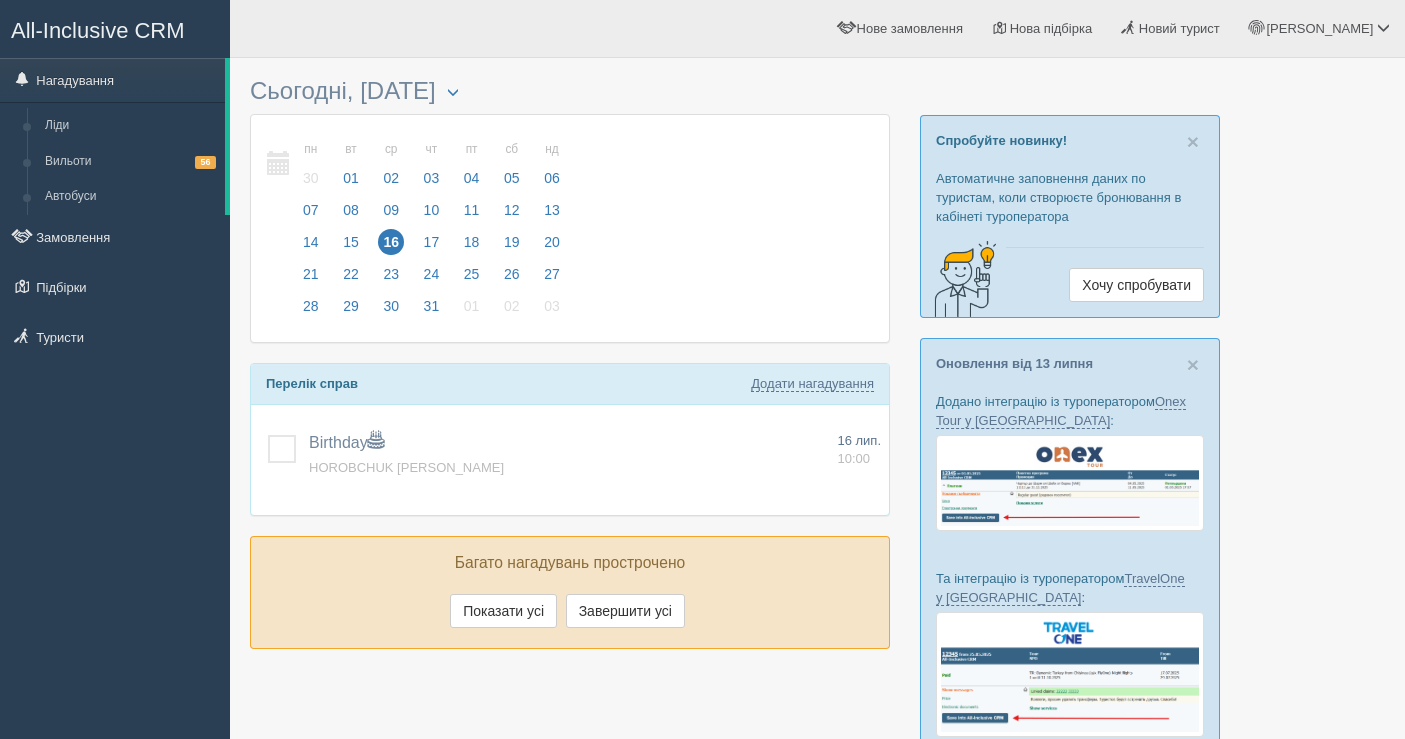 scroll, scrollTop: 0, scrollLeft: 0, axis: both 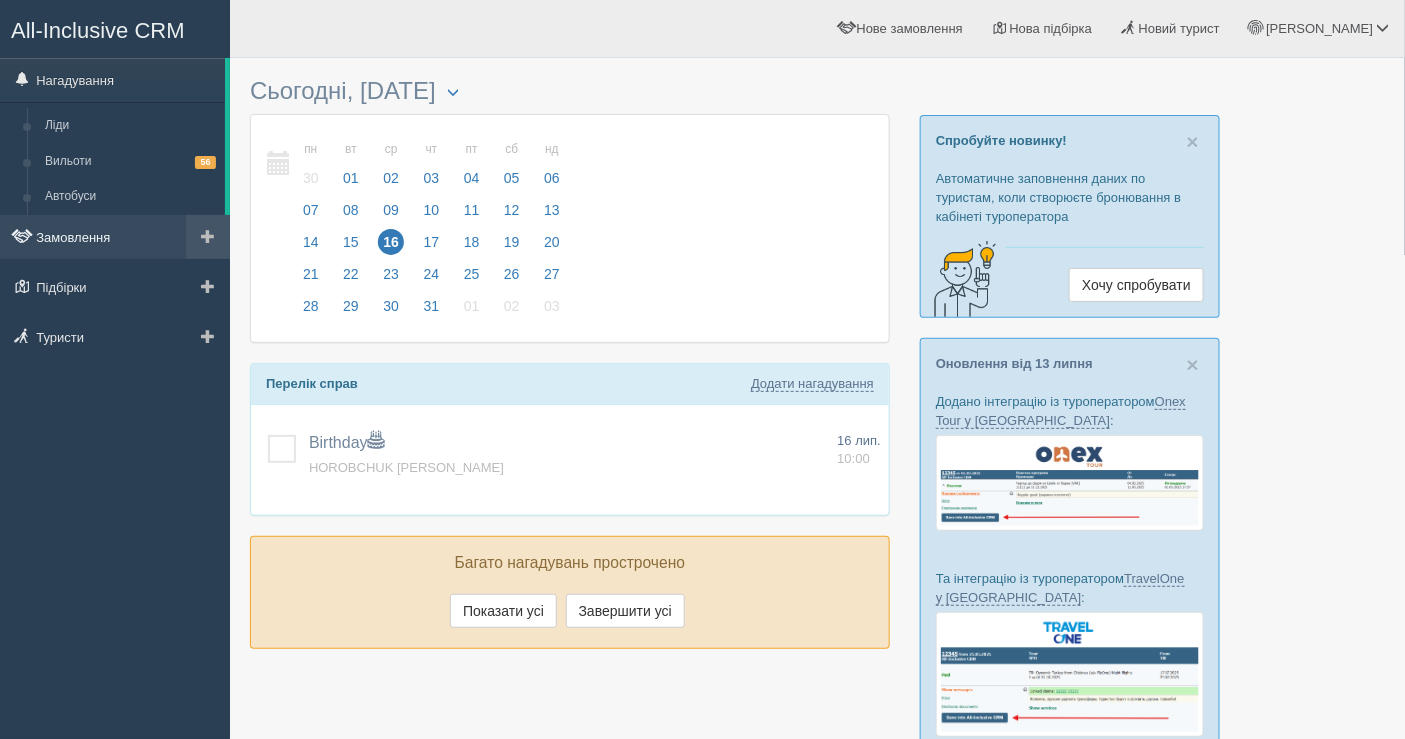 click on "Замовлення" at bounding box center (115, 237) 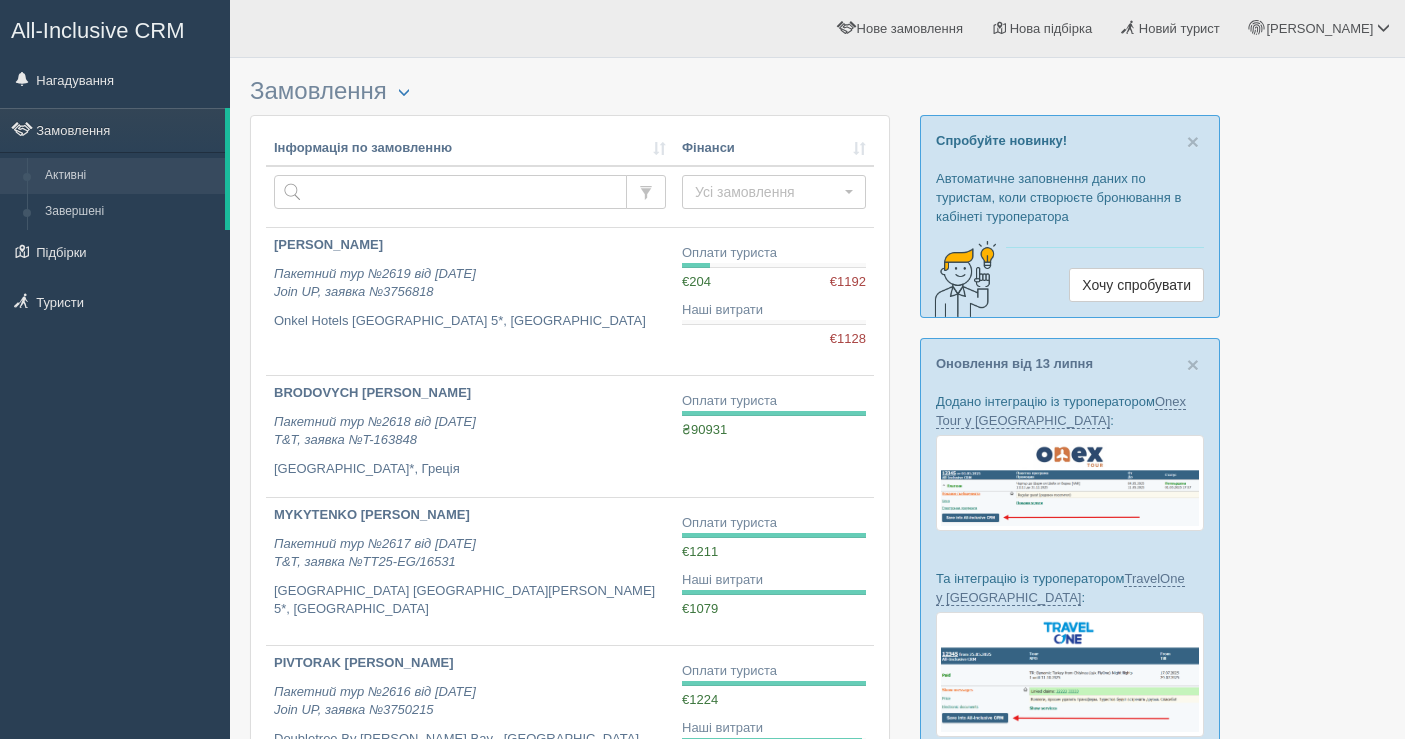 scroll, scrollTop: 0, scrollLeft: 0, axis: both 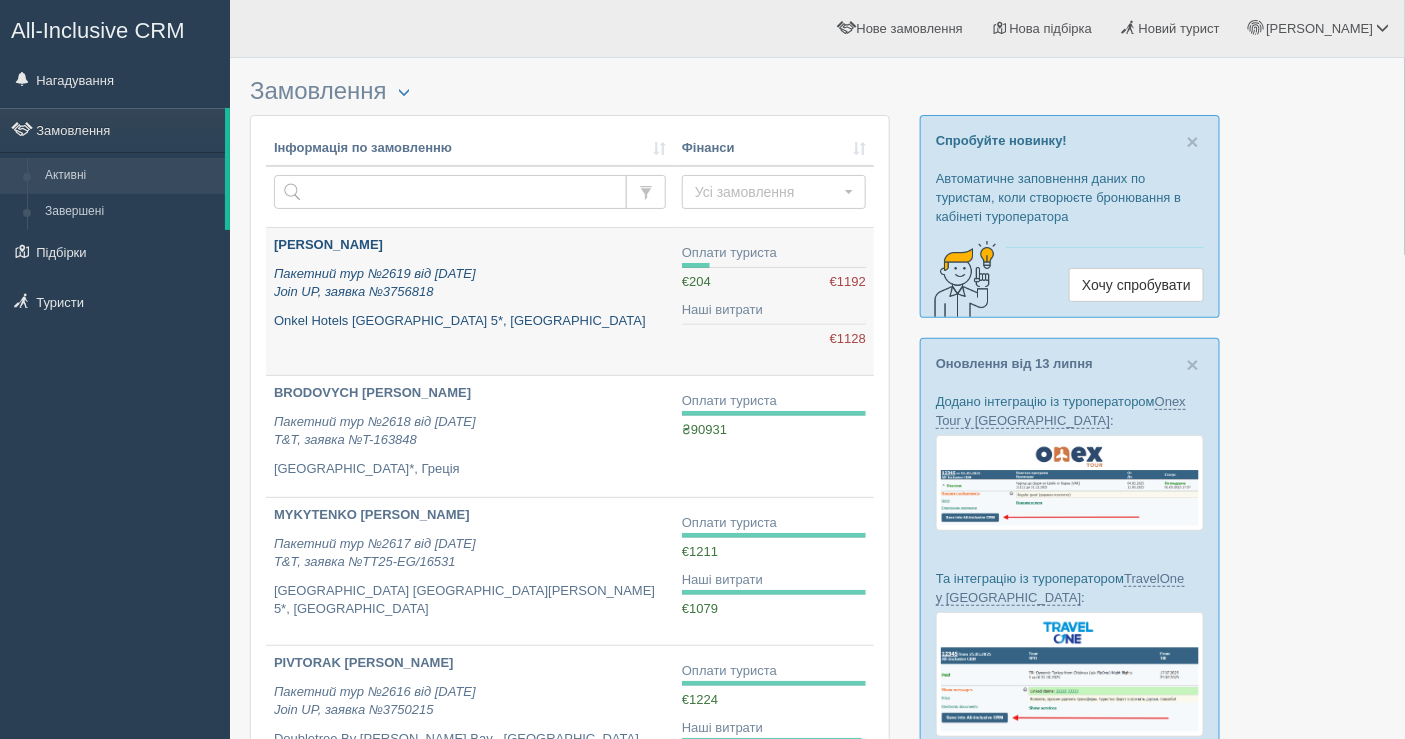 click on "[PERSON_NAME]" at bounding box center [470, 245] 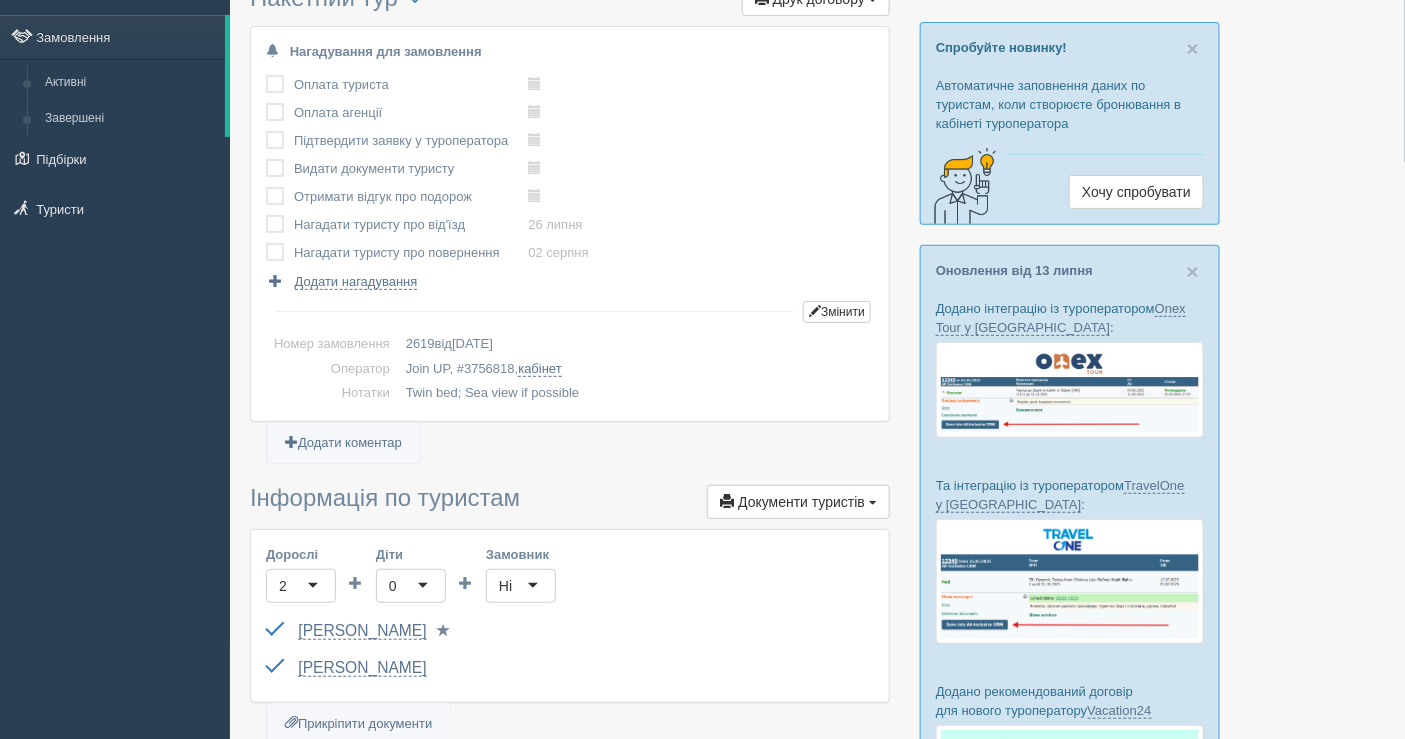 scroll, scrollTop: 222, scrollLeft: 0, axis: vertical 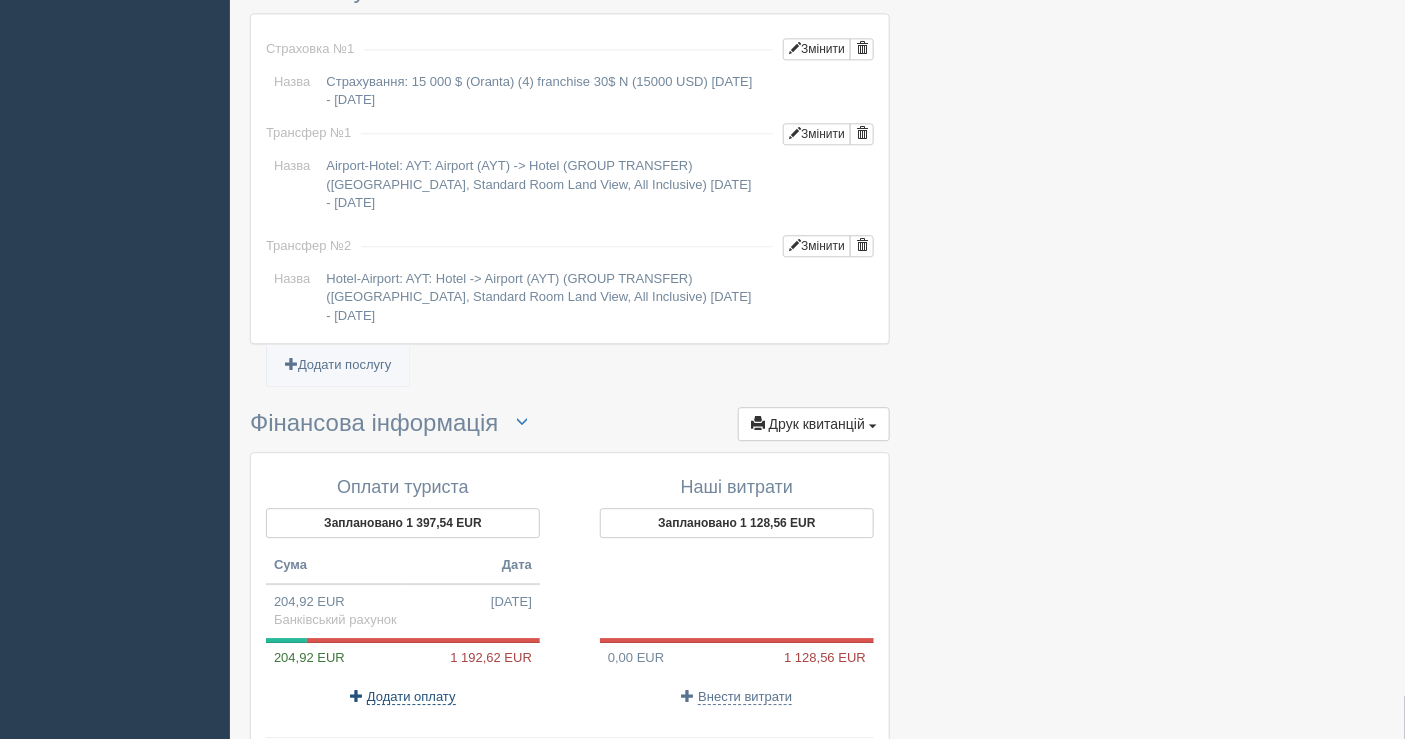click on "Додати оплату" at bounding box center (411, 697) 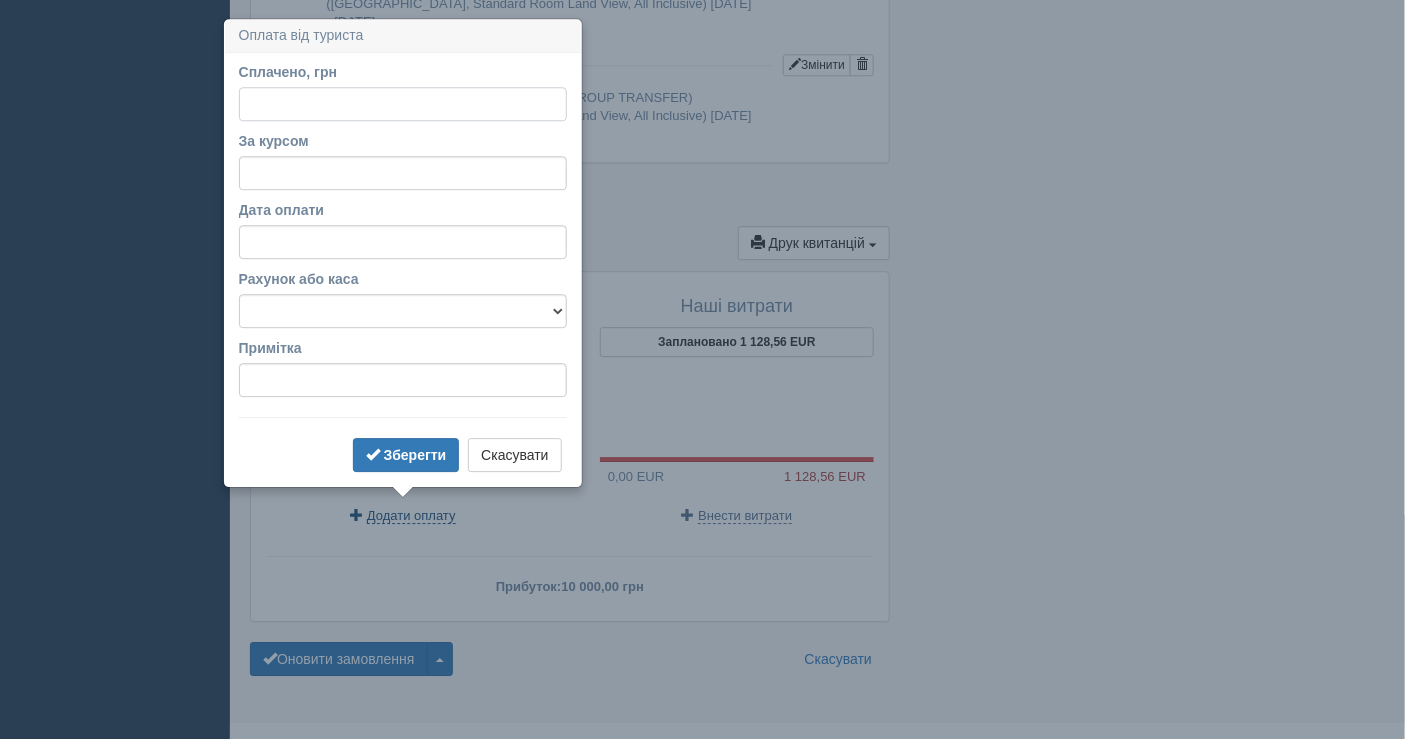 scroll, scrollTop: 1791, scrollLeft: 0, axis: vertical 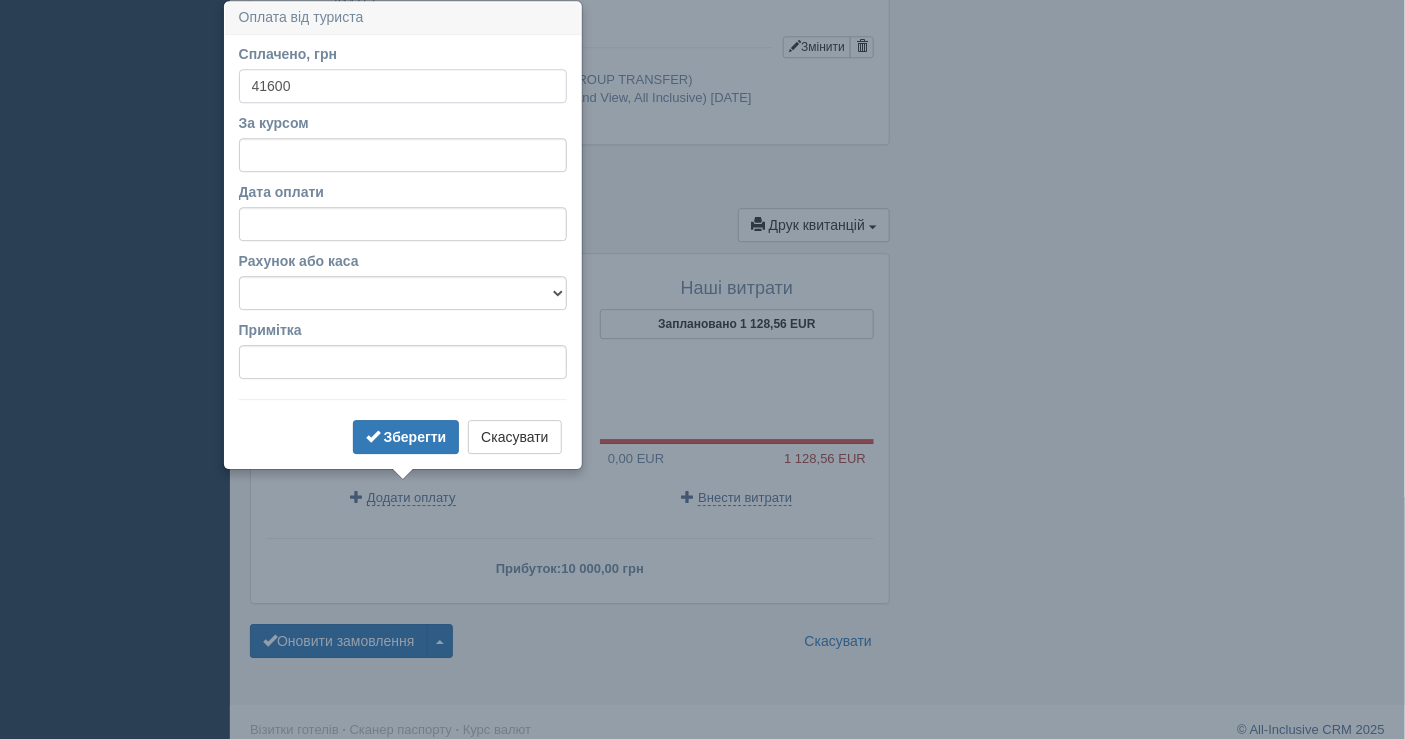 type on "41600" 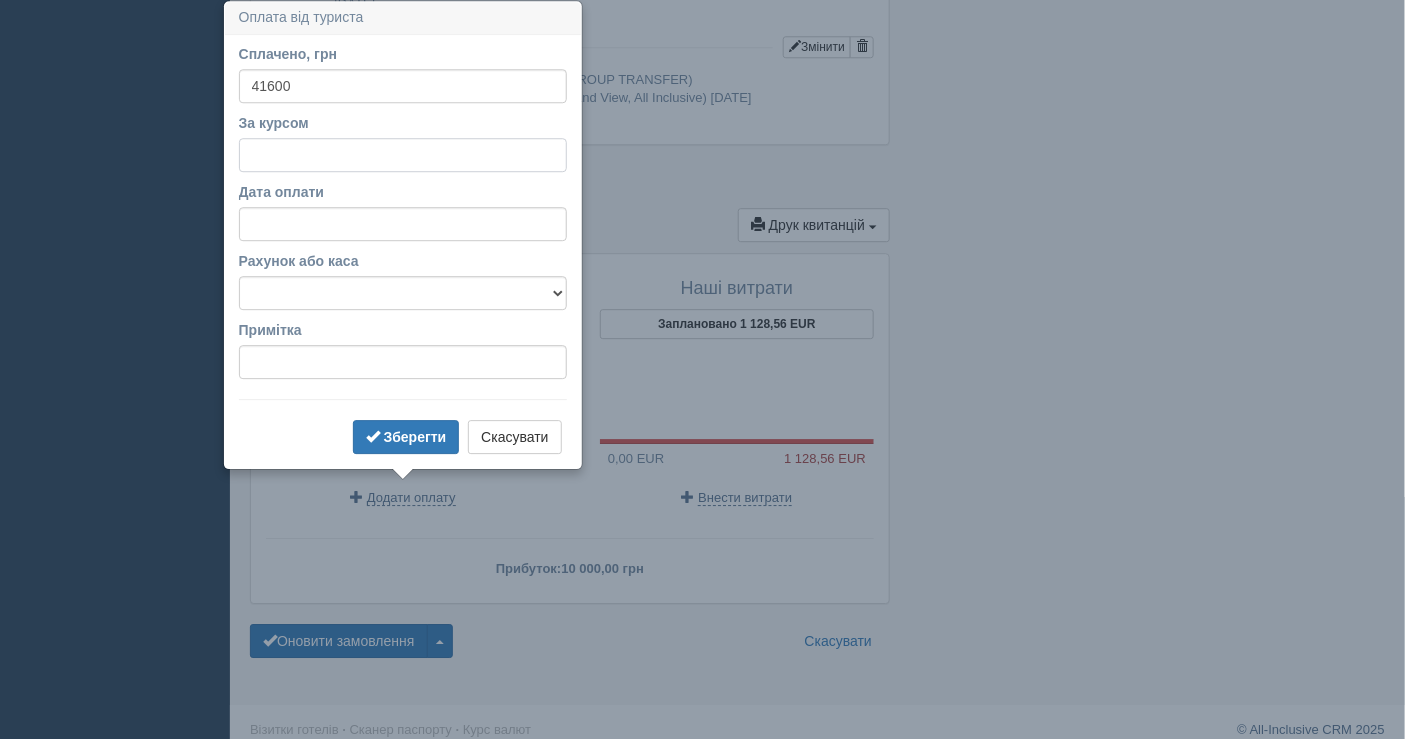 click on "За курсом" at bounding box center [403, 155] 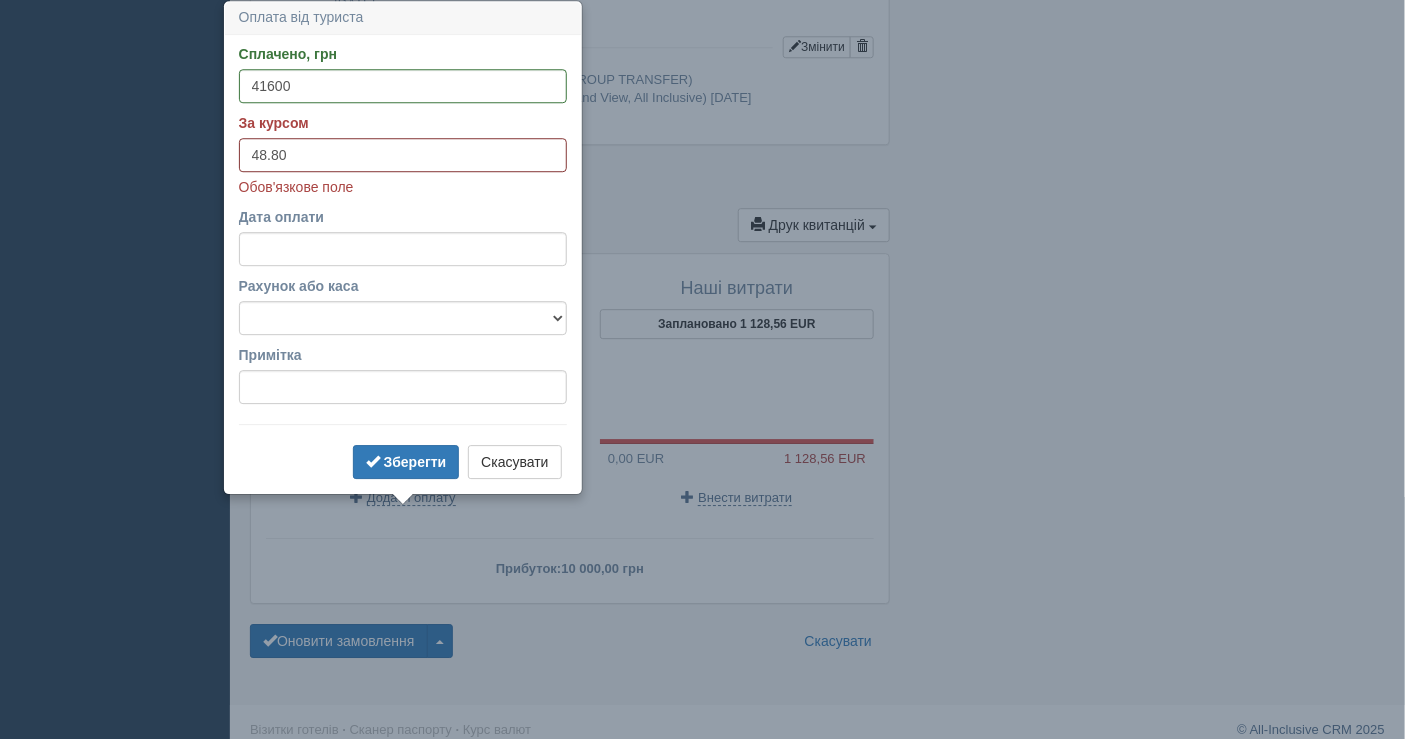 type on "48.80" 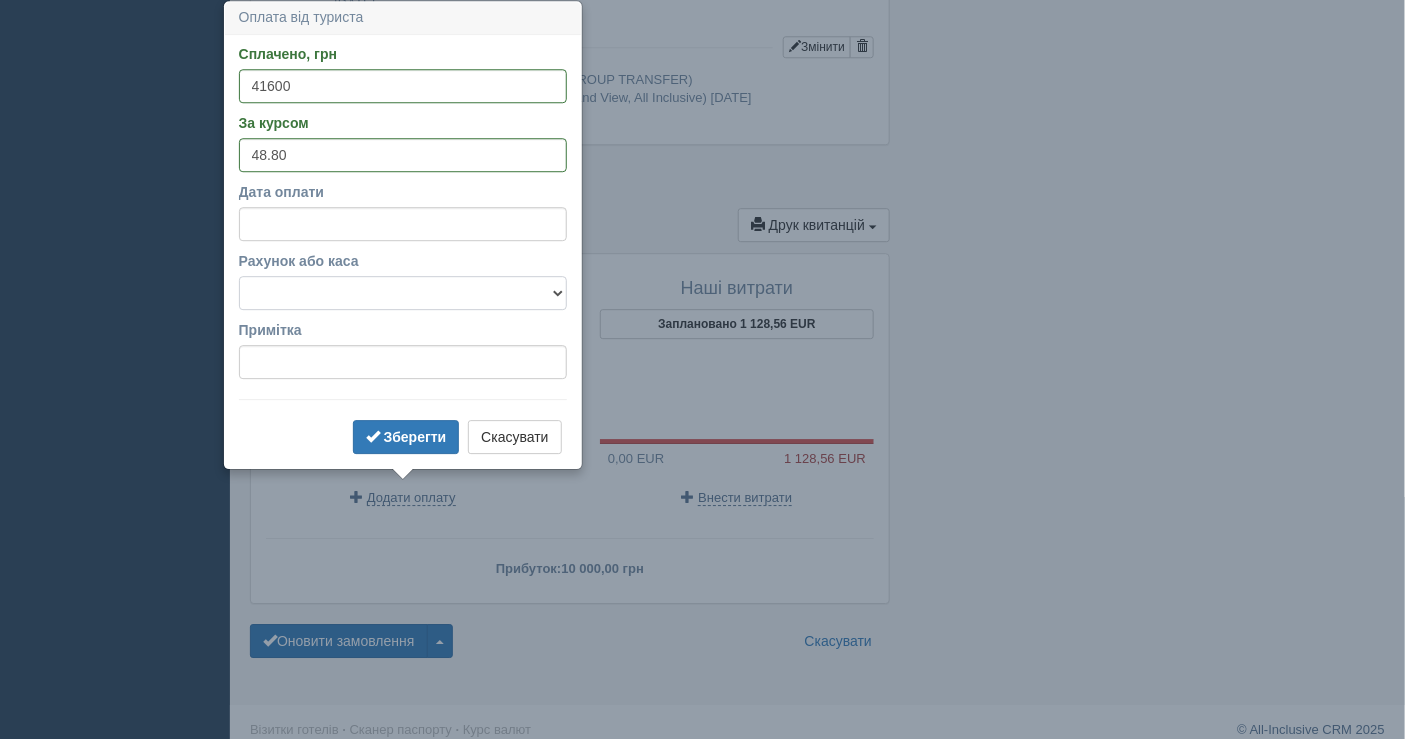 click on "Сплачено, грн
41600
За курсом
48.80
Дата оплати
Рахунок або каса
Банківський рахунок
Готівкова каса
Примітка
Зберегти
Скасувати" at bounding box center [403, 251] 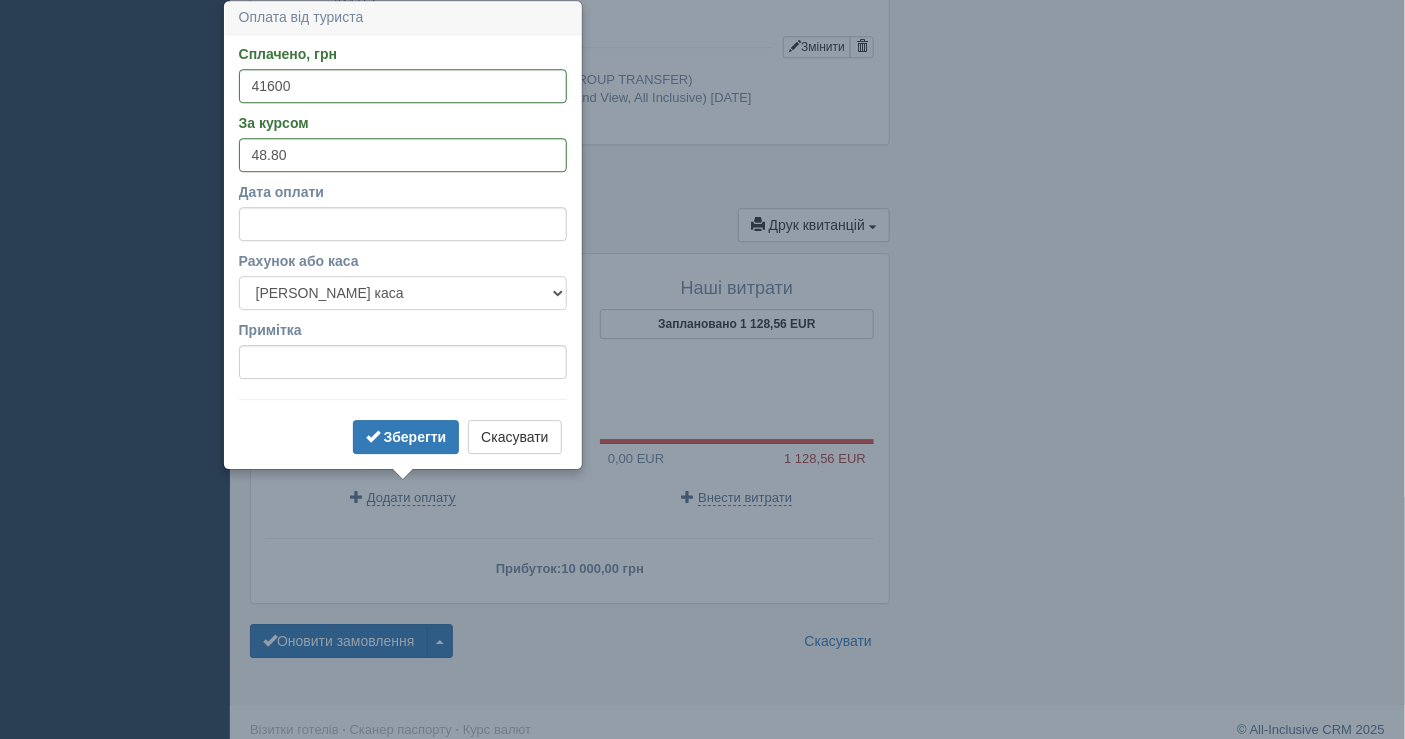 click on "Банківський рахунок
Готівкова каса" at bounding box center (403, 293) 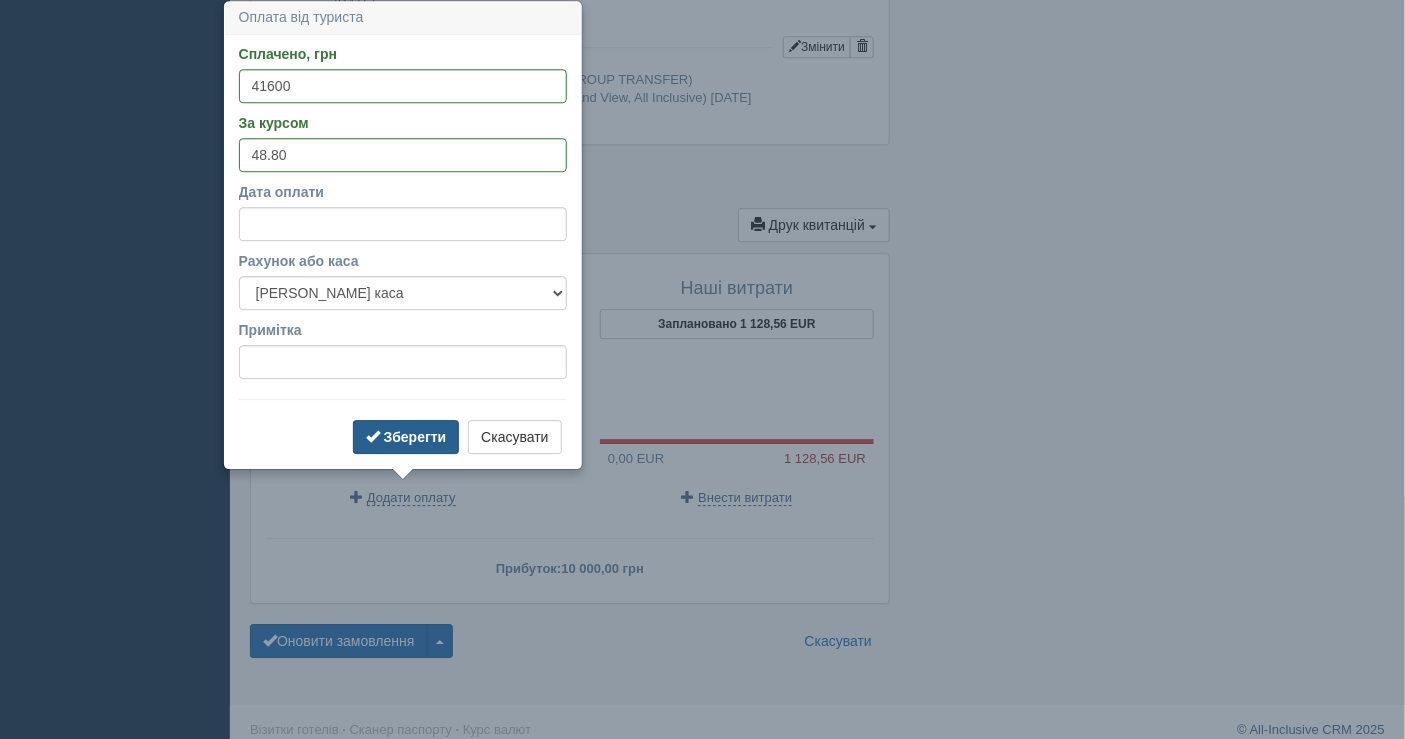 click on "Зберегти" at bounding box center (415, 437) 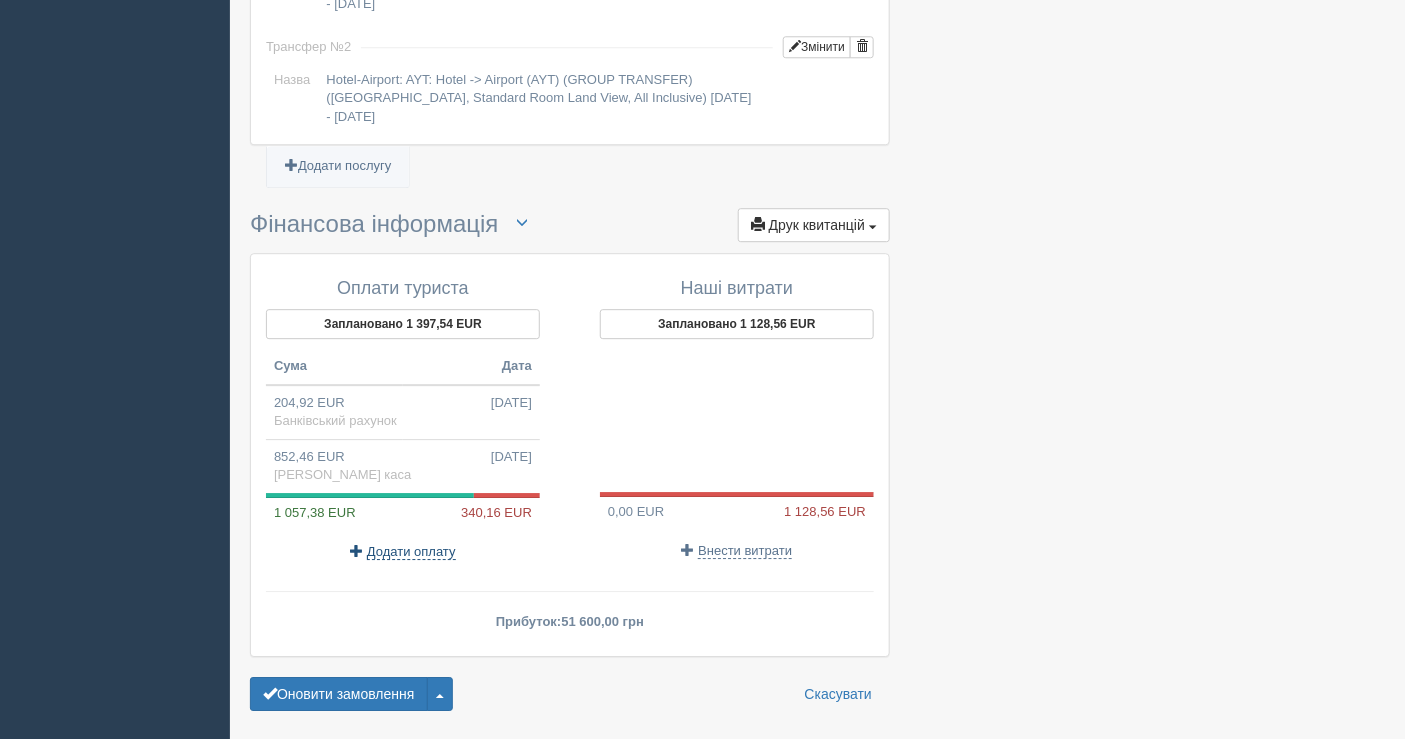 click on "Додати оплату" at bounding box center (411, 552) 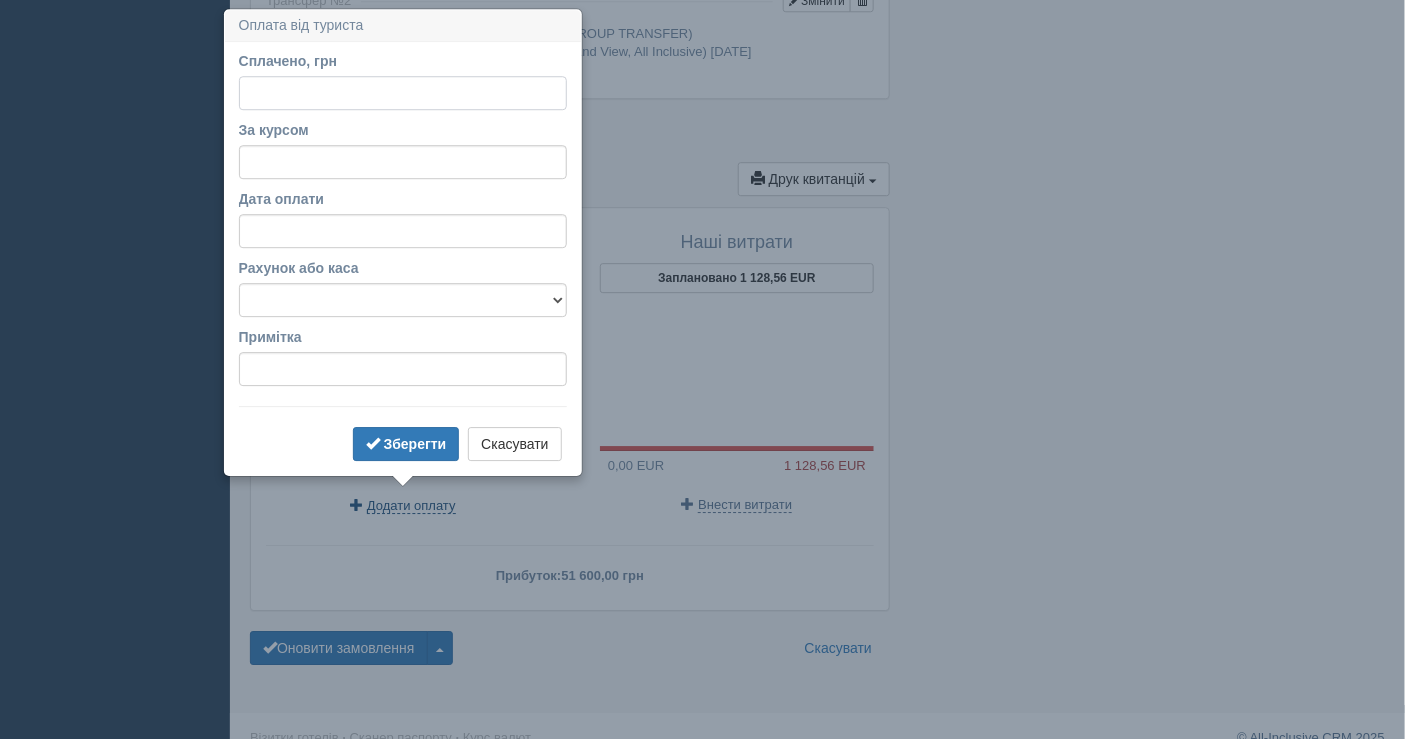 scroll, scrollTop: 1845, scrollLeft: 0, axis: vertical 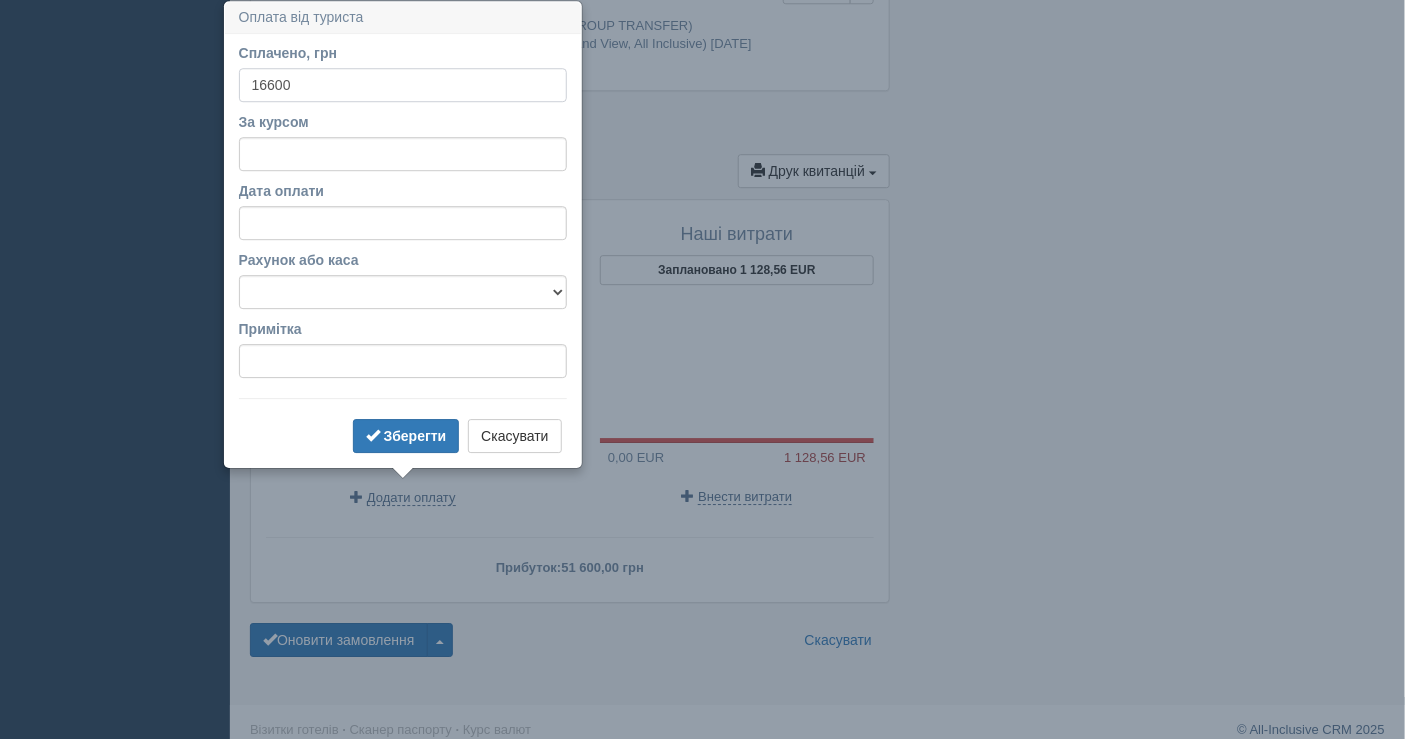 type on "16600" 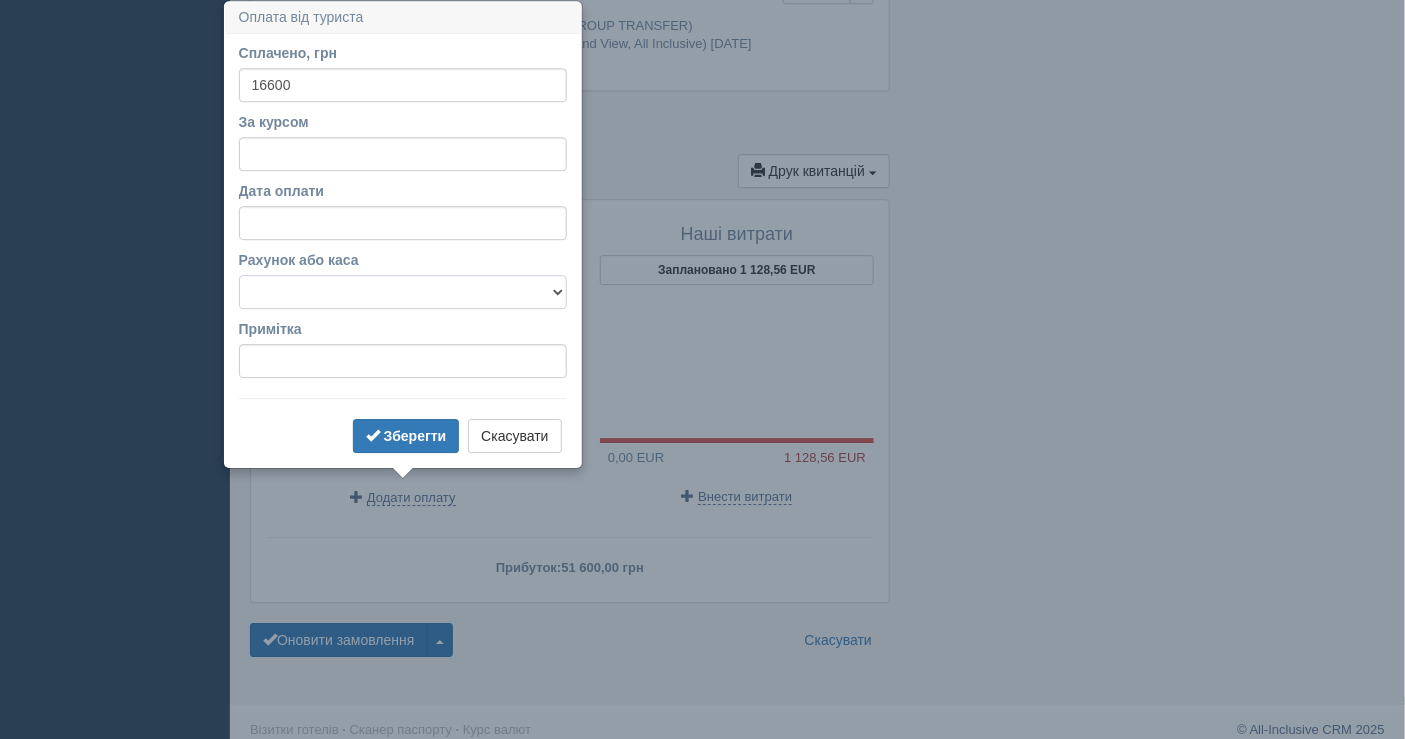 click on "Банківський рахунок
Готівкова каса" at bounding box center [403, 292] 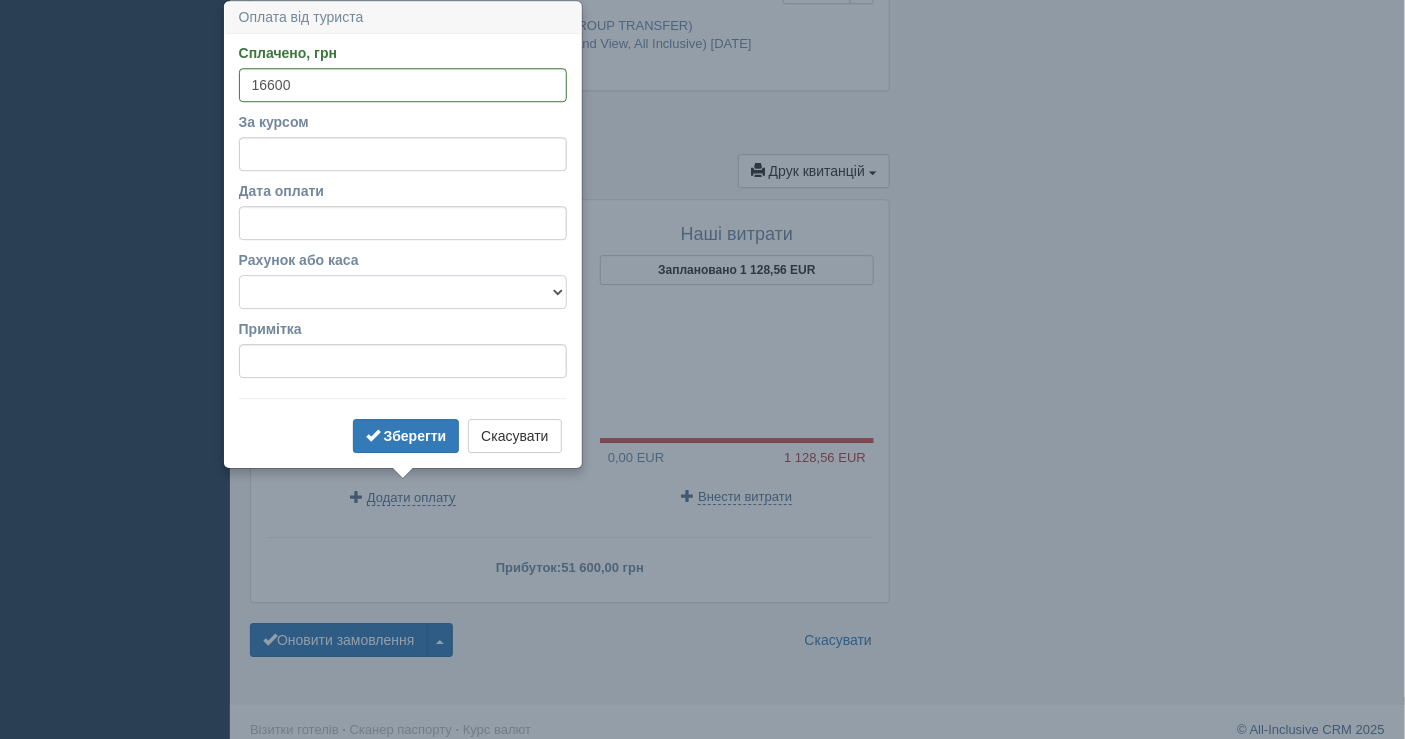 select on "1598" 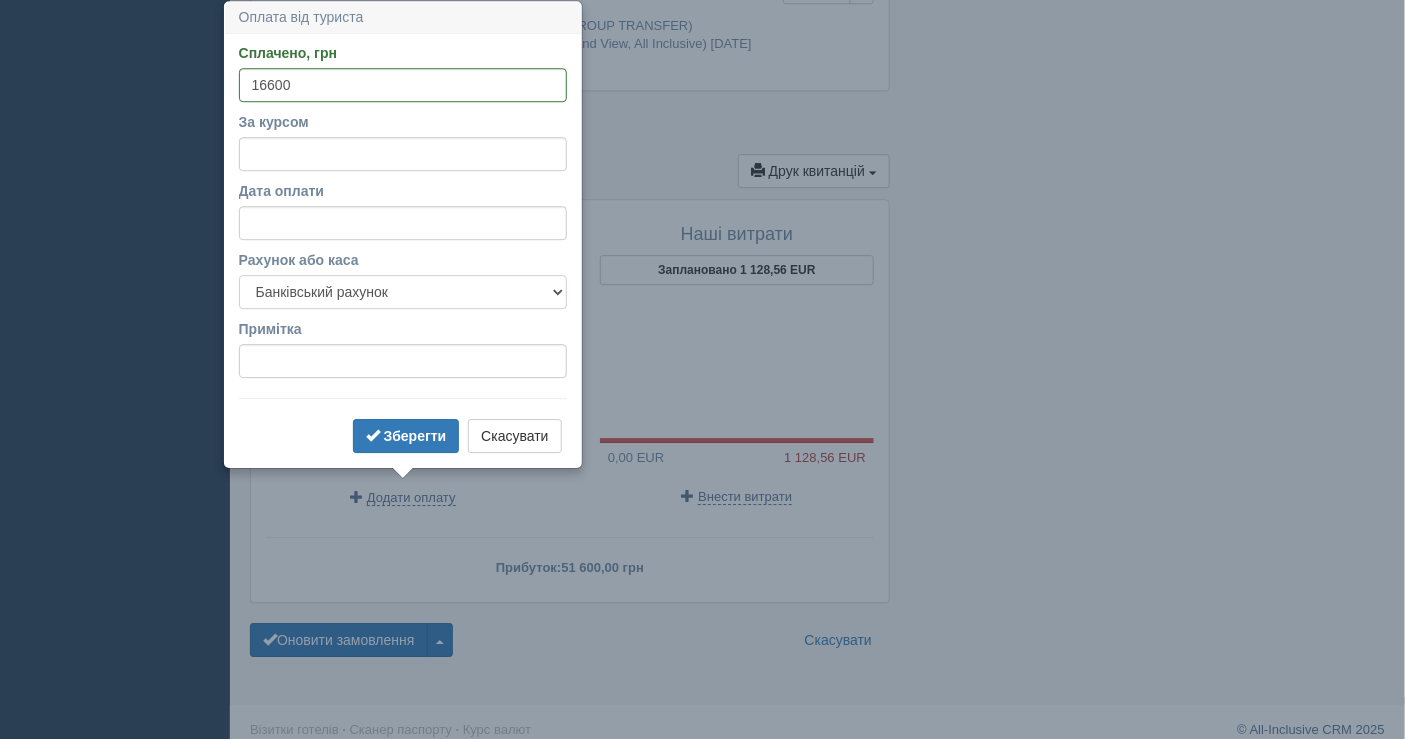 click on "Банківський рахунок
Готівкова каса" at bounding box center [403, 292] 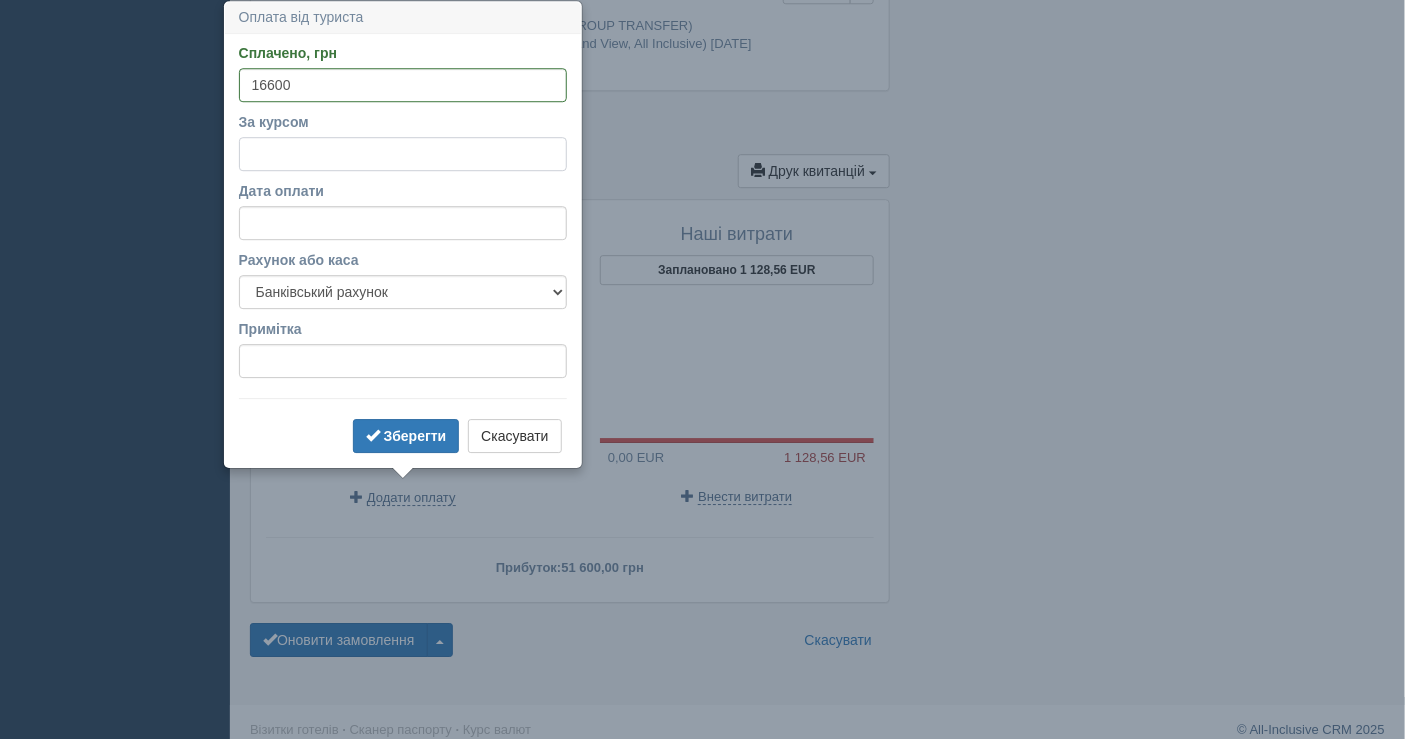 click on "За курсом" at bounding box center [403, 154] 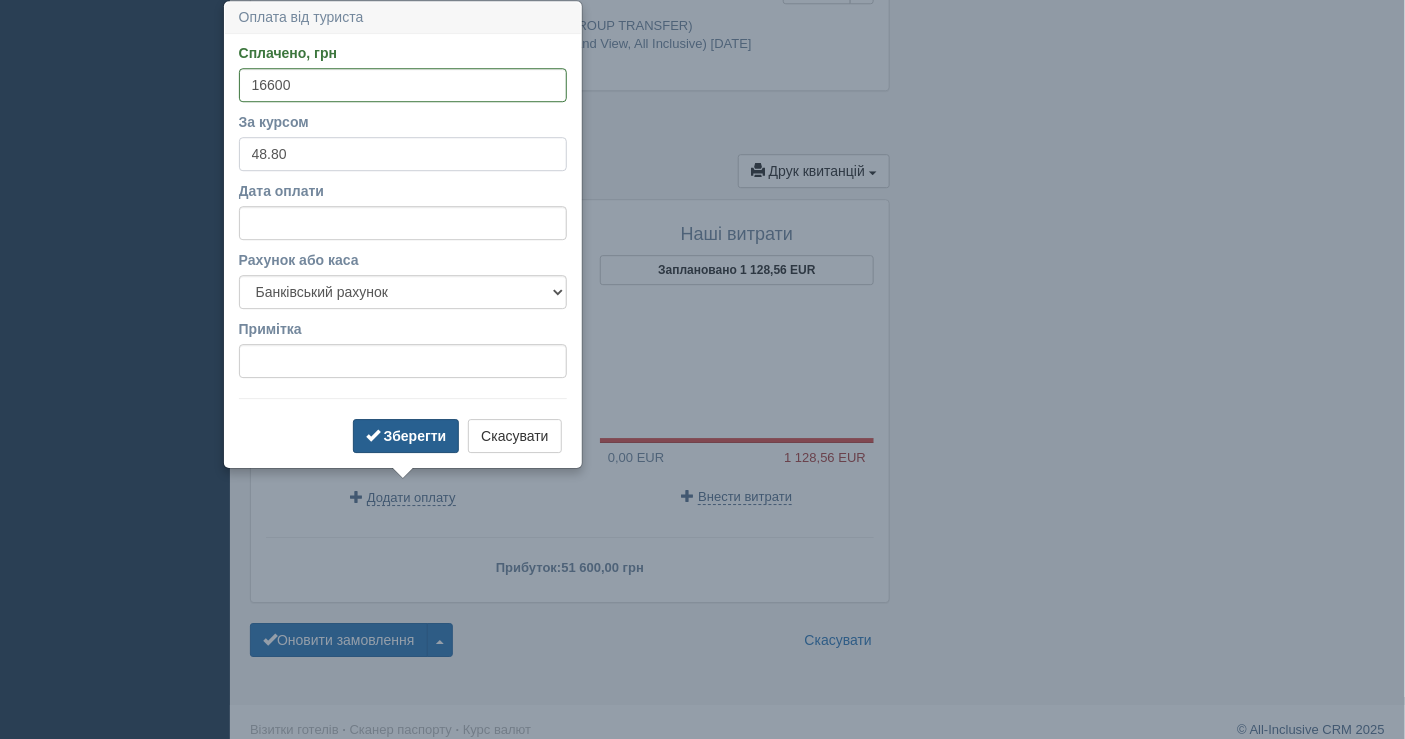 type on "48.80" 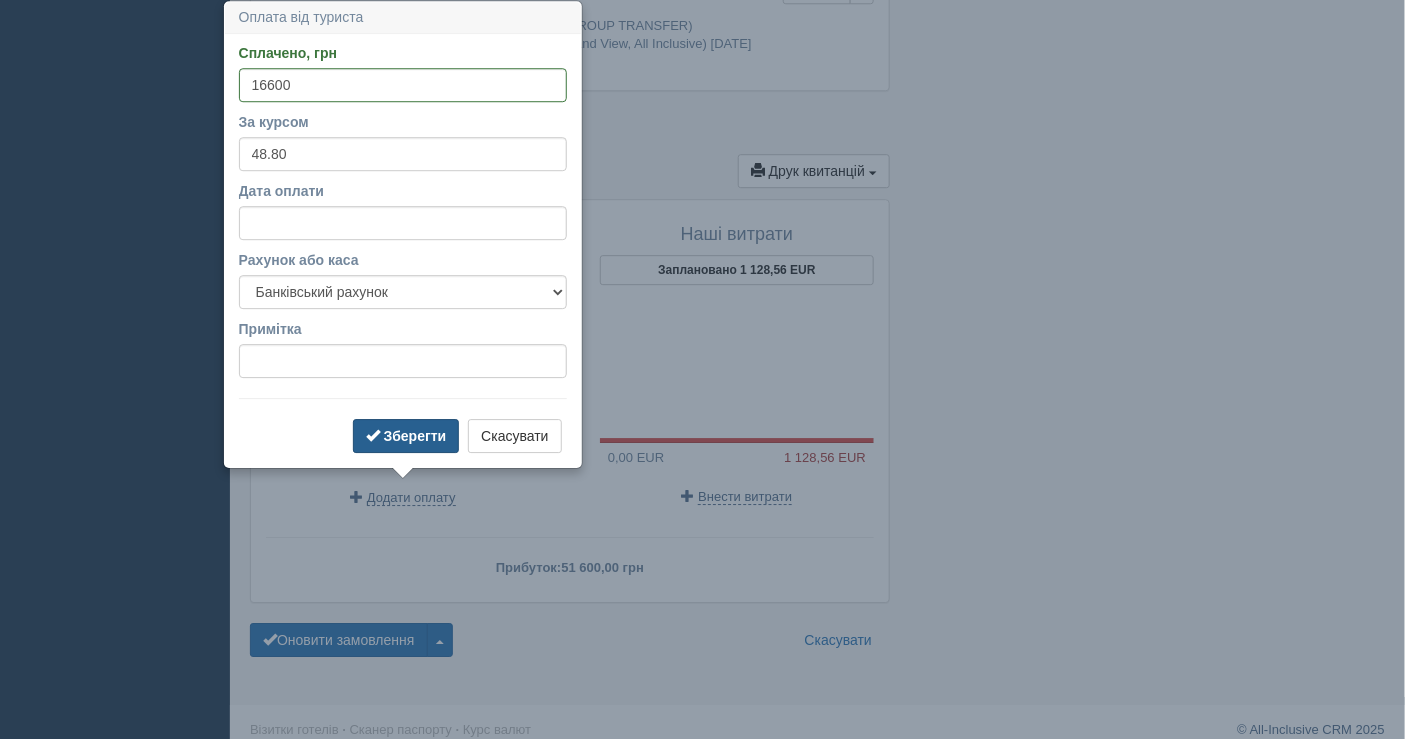 click on "Зберегти" at bounding box center (415, 436) 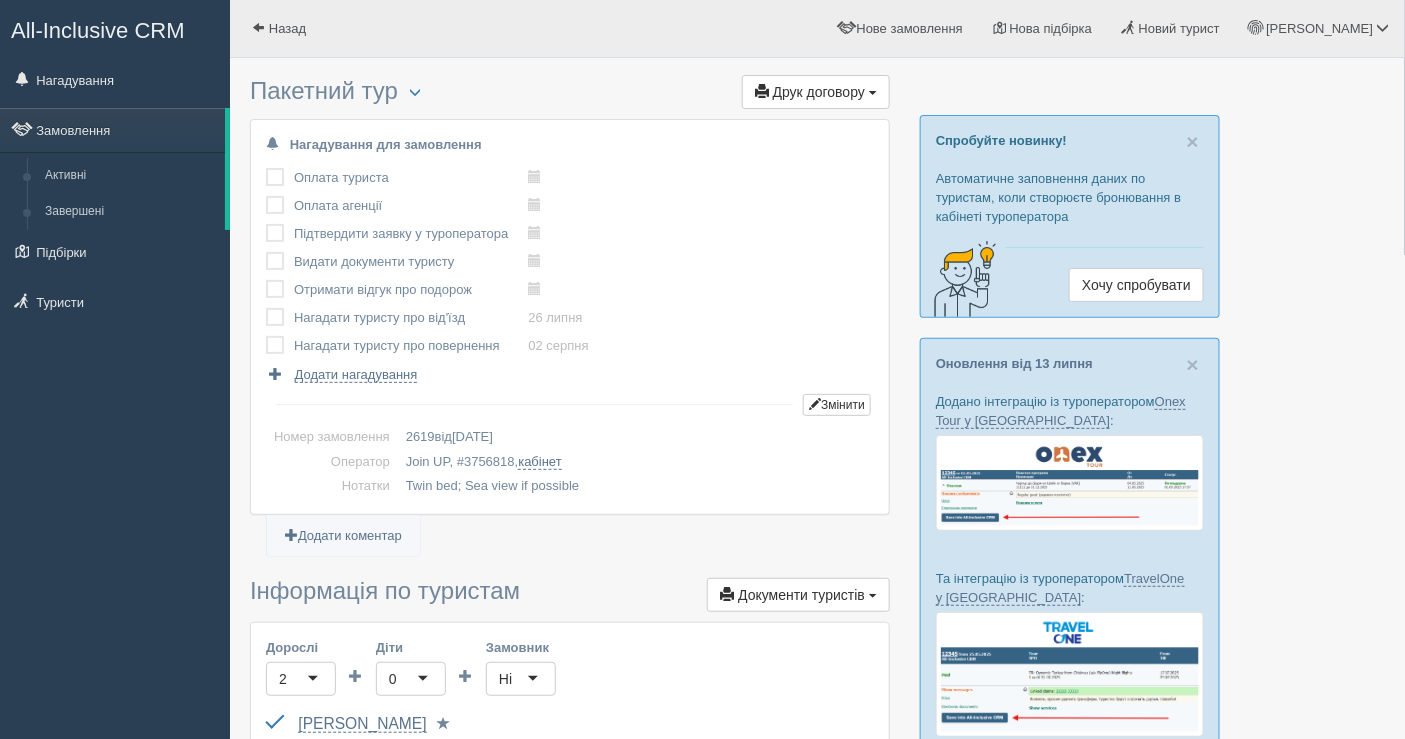 scroll, scrollTop: 0, scrollLeft: 0, axis: both 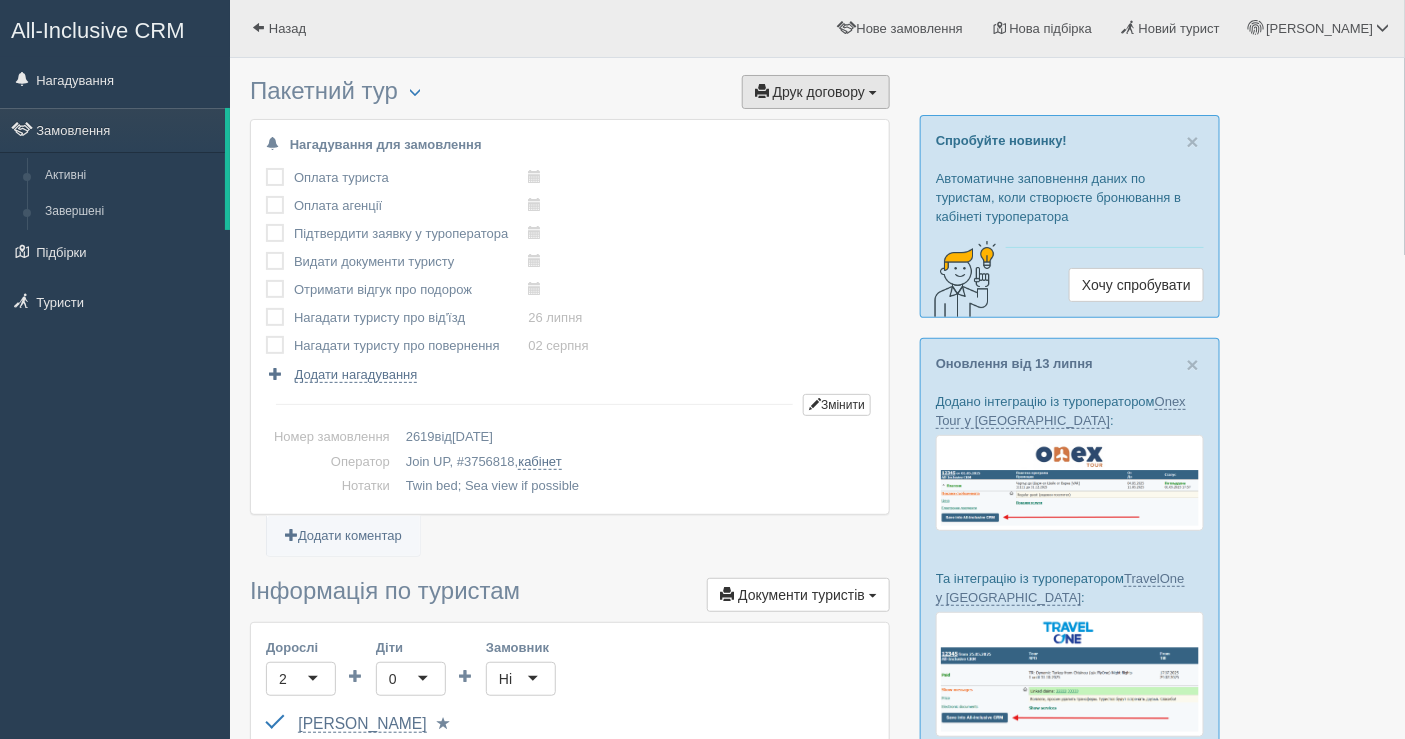 click on "Друк договору
Друк" at bounding box center (816, 92) 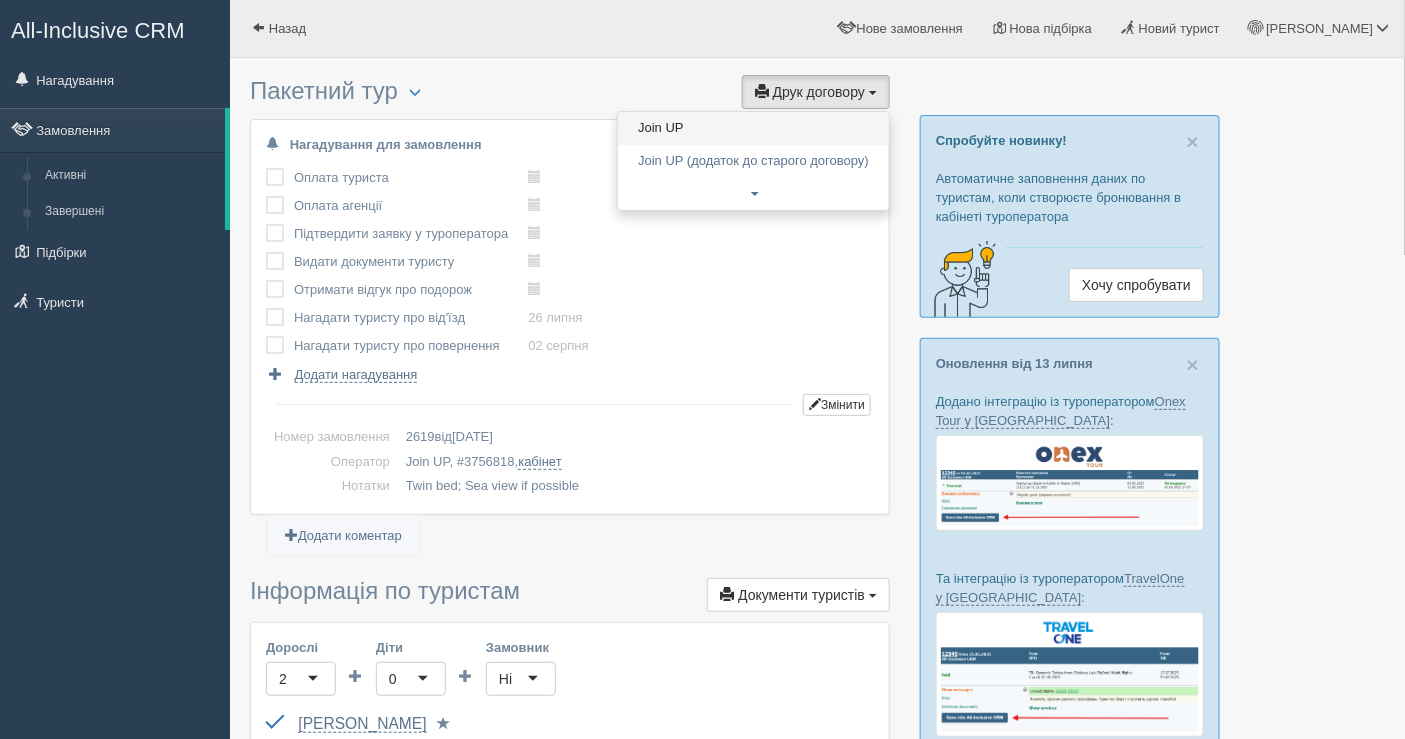click on "Join UP" at bounding box center [753, 128] 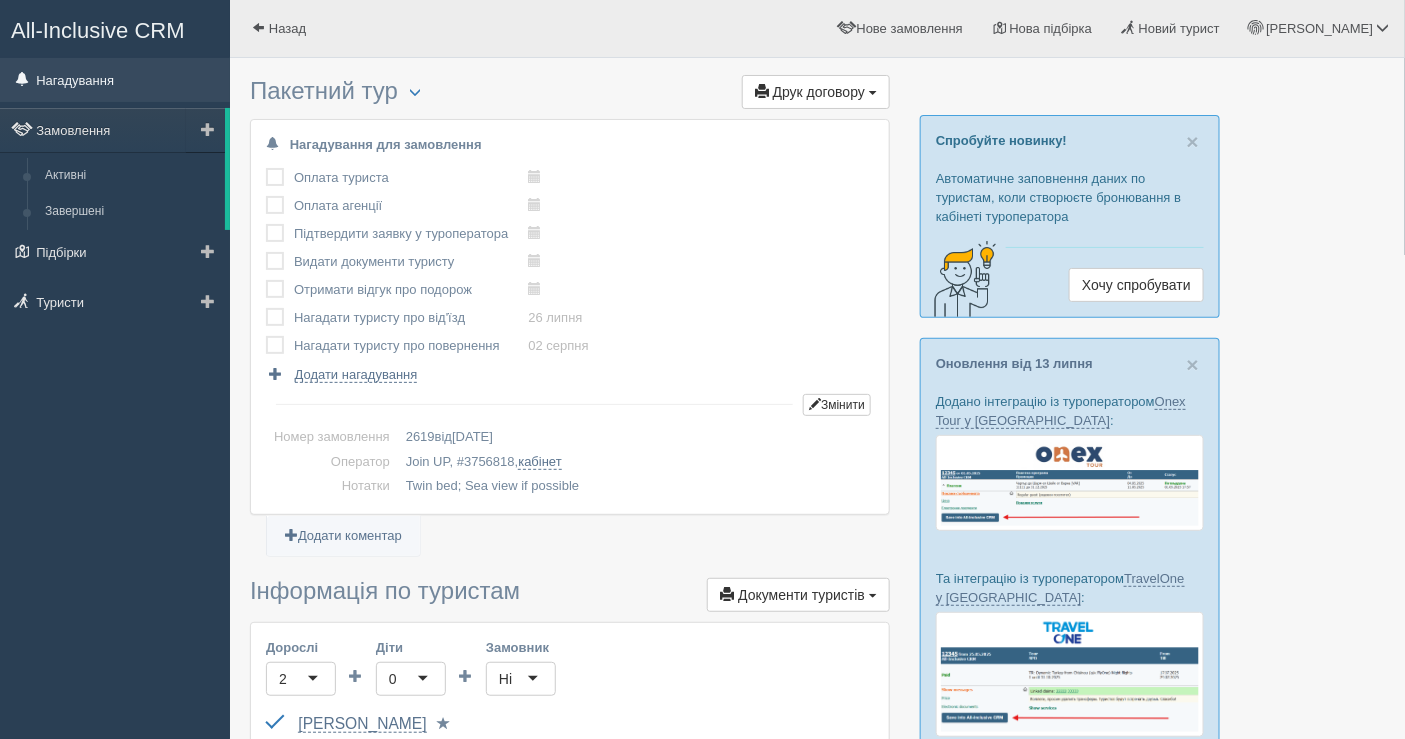 click on "Нагадування" at bounding box center [115, 80] 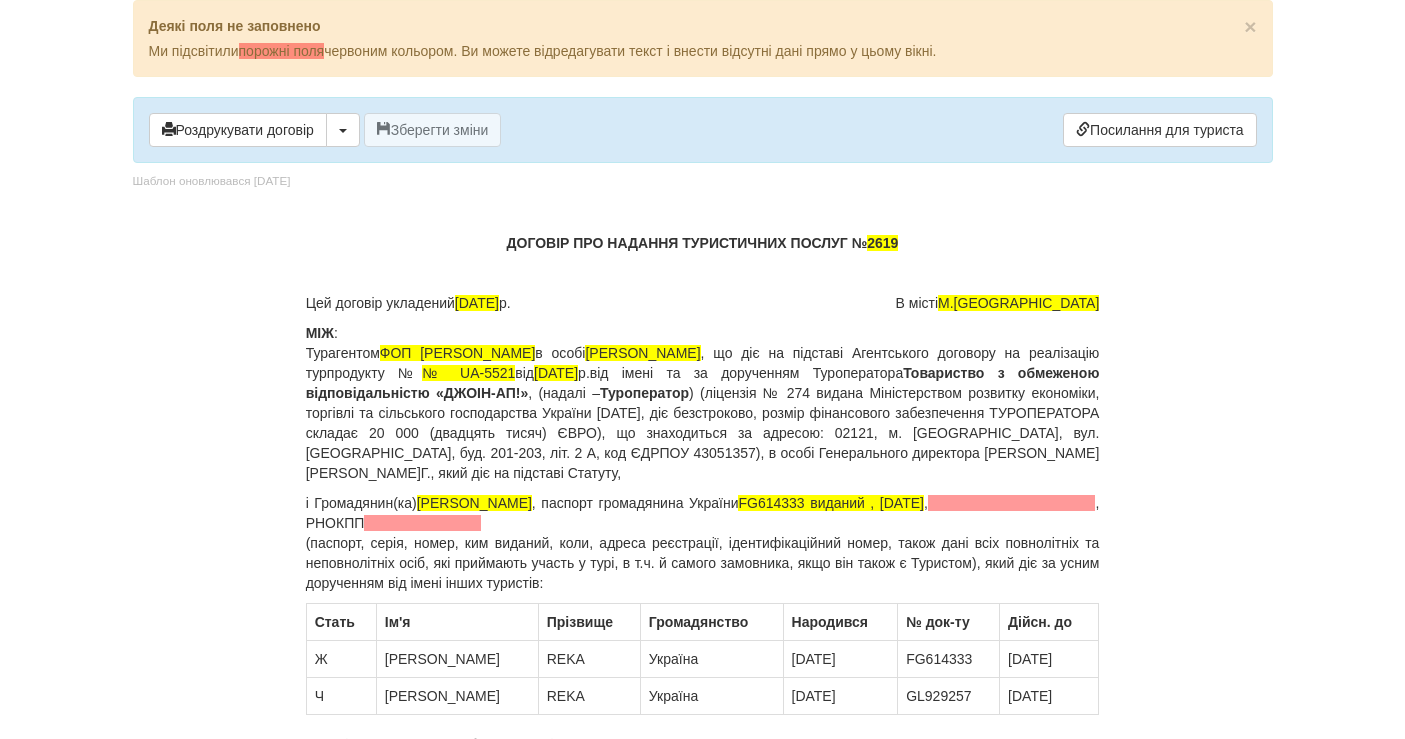 scroll, scrollTop: 0, scrollLeft: 0, axis: both 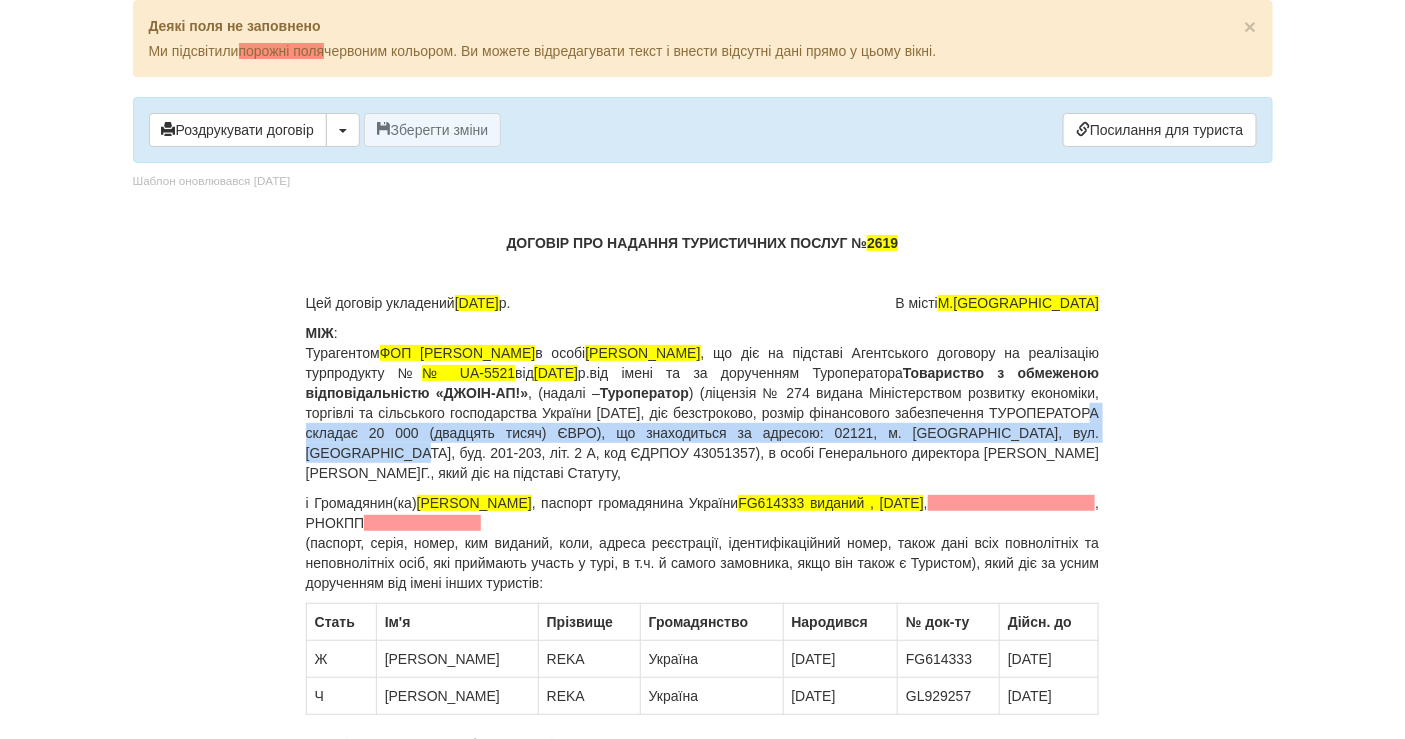 drag, startPoint x: 497, startPoint y: 430, endPoint x: 507, endPoint y: 425, distance: 11.18034 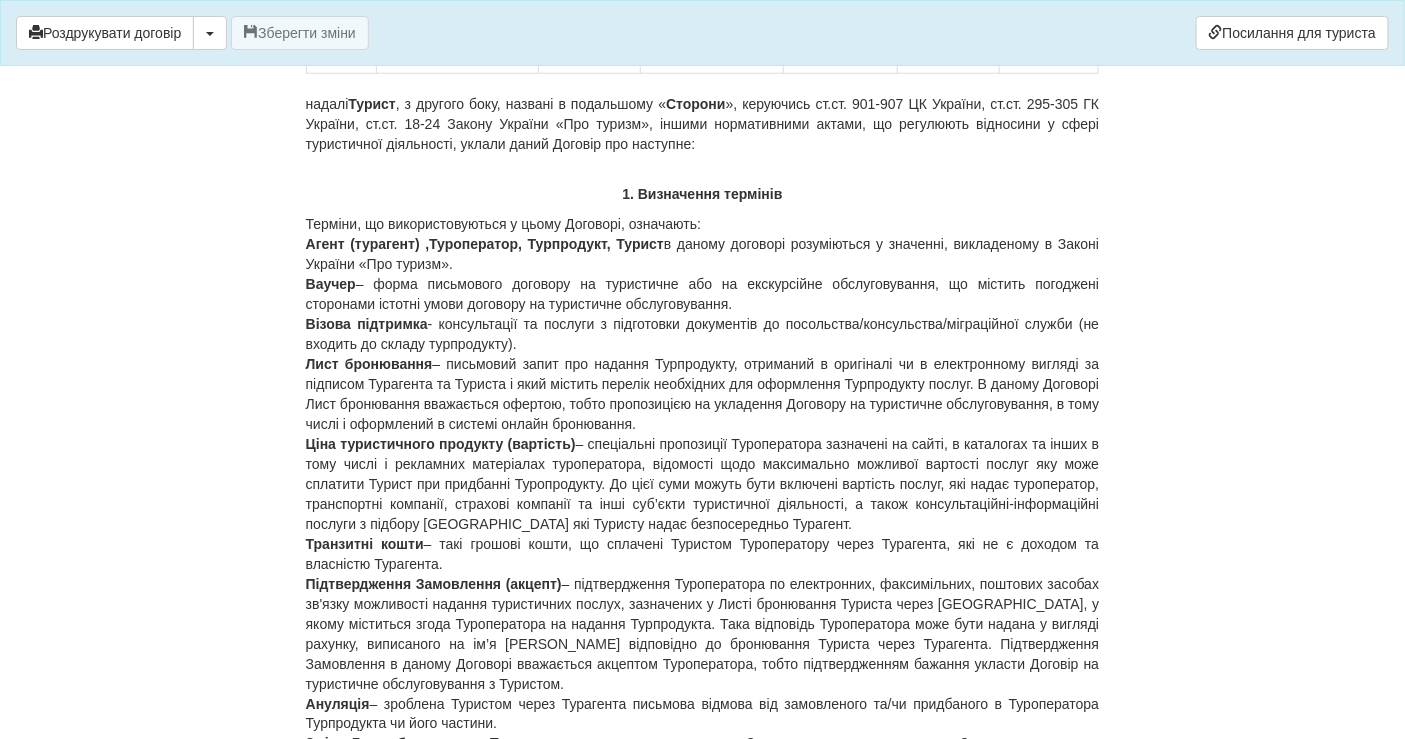 scroll, scrollTop: 222, scrollLeft: 0, axis: vertical 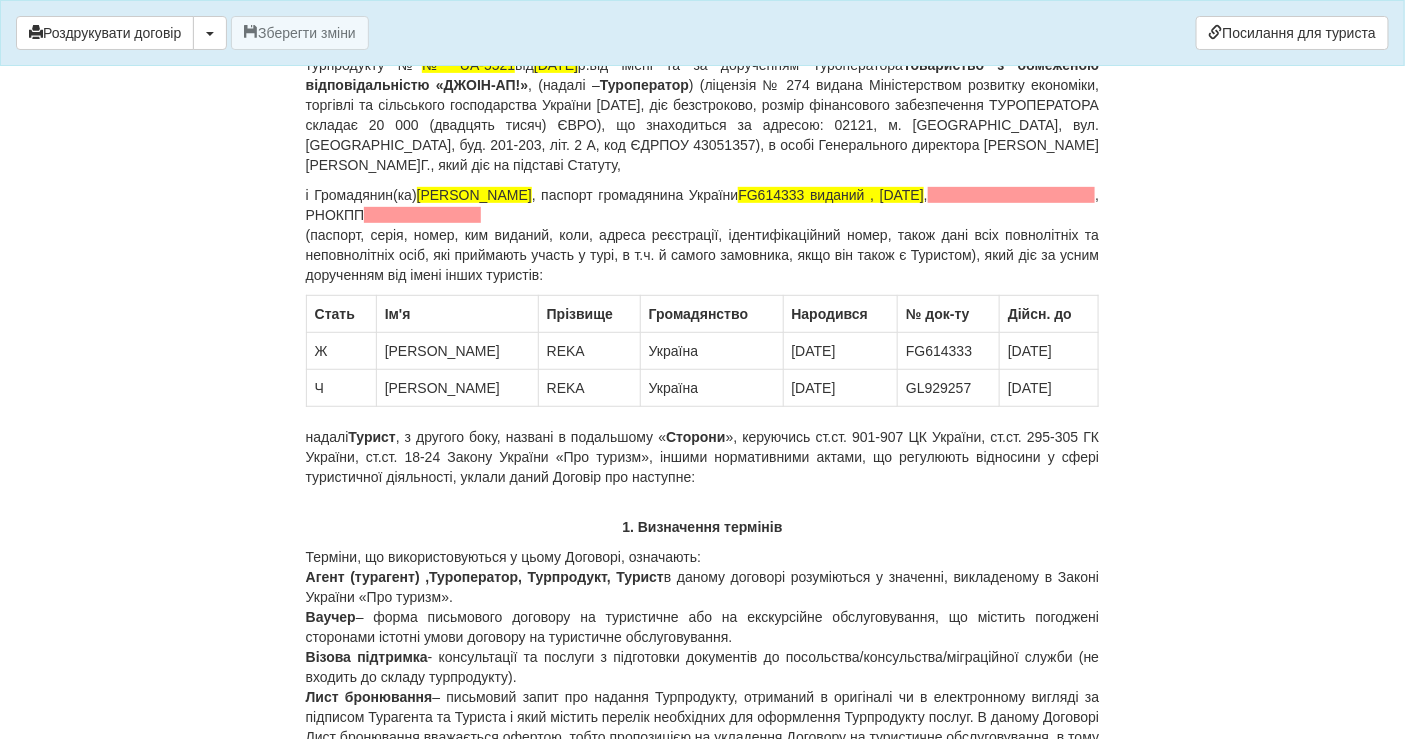 click on "×
Деякі поля не заповнено
Ми підсвітили  порожні поля  червоним кольором.                Ви можете відредагувати текст і внести відсутні дані прямо у цьому вікні.
Роздрукувати договір
Скачати PDF
Зберегти зміни
Посилання для туриста
2619
[DATE]" at bounding box center [702, 147] 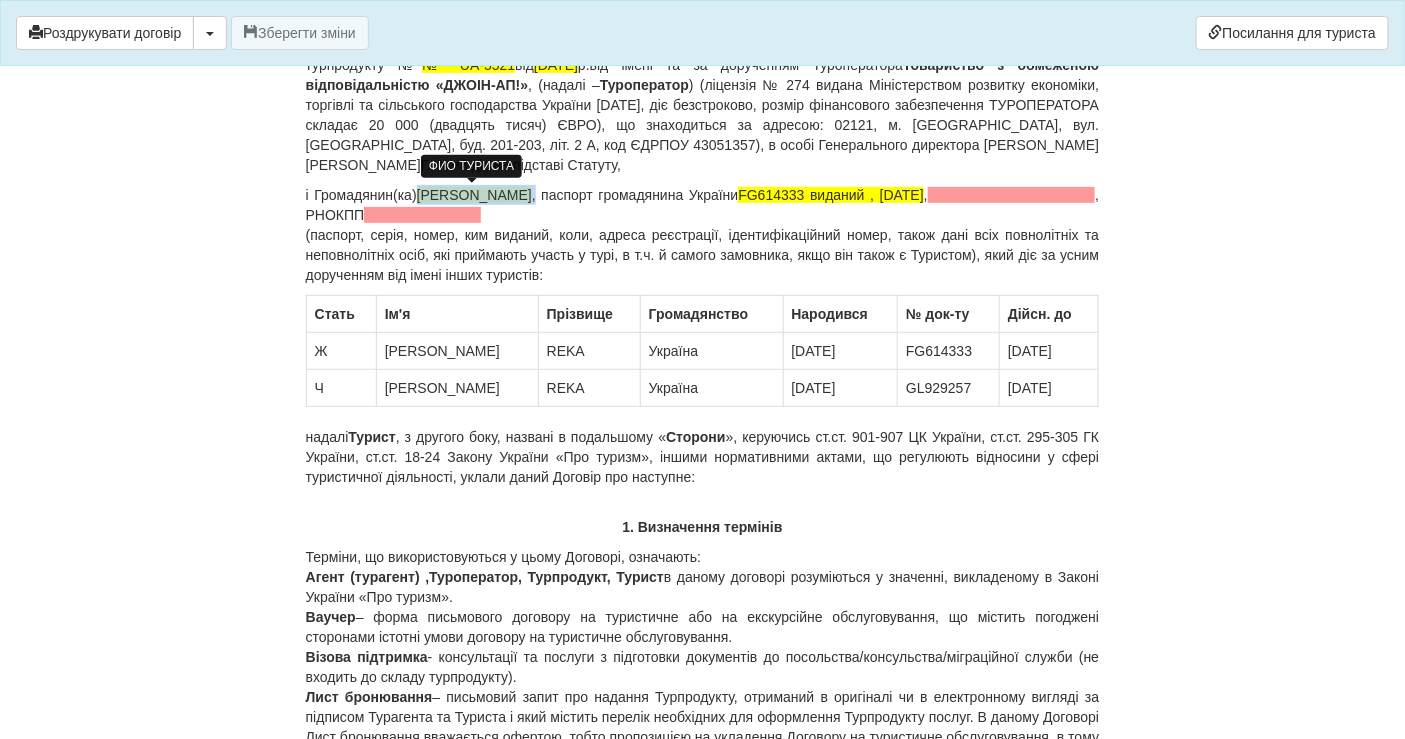 drag, startPoint x: 523, startPoint y: 186, endPoint x: 423, endPoint y: 192, distance: 100.17984 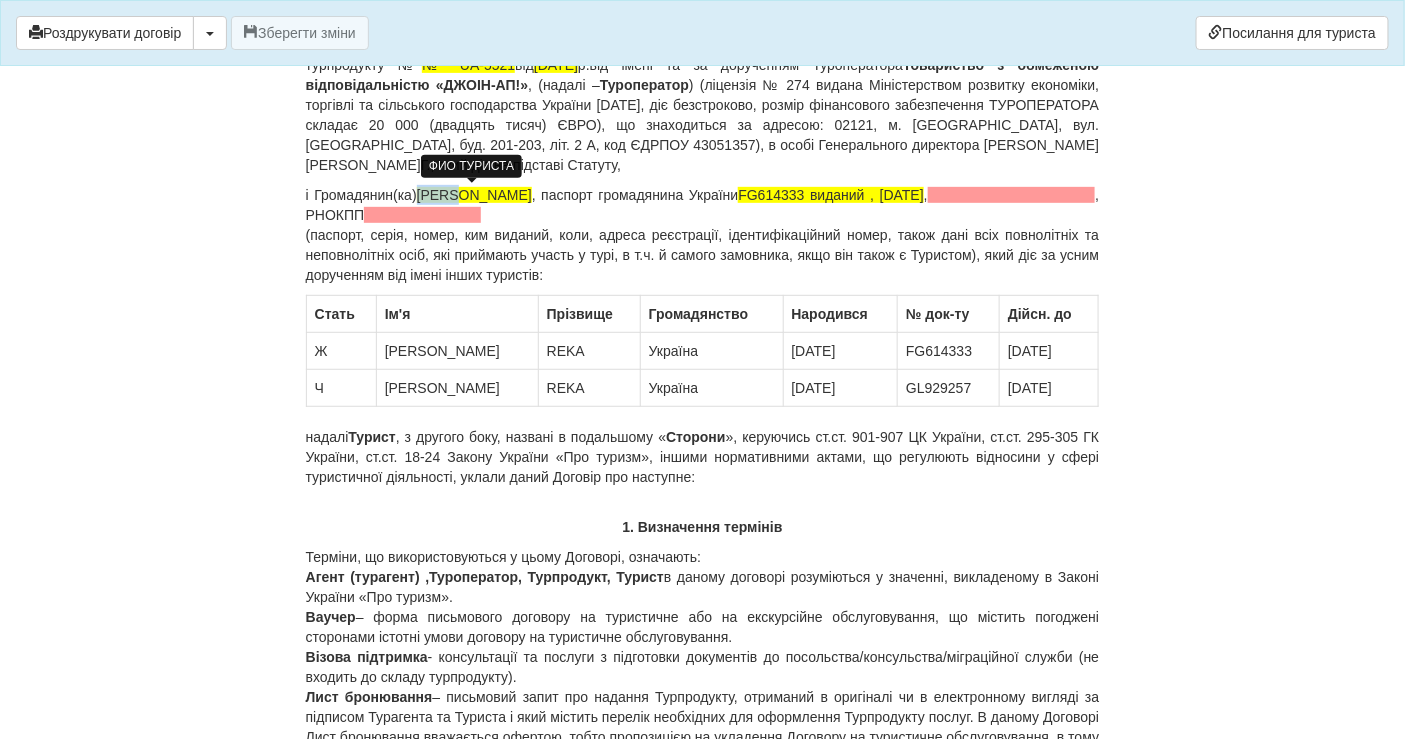 click on "REKA OKSANA" at bounding box center (474, 195) 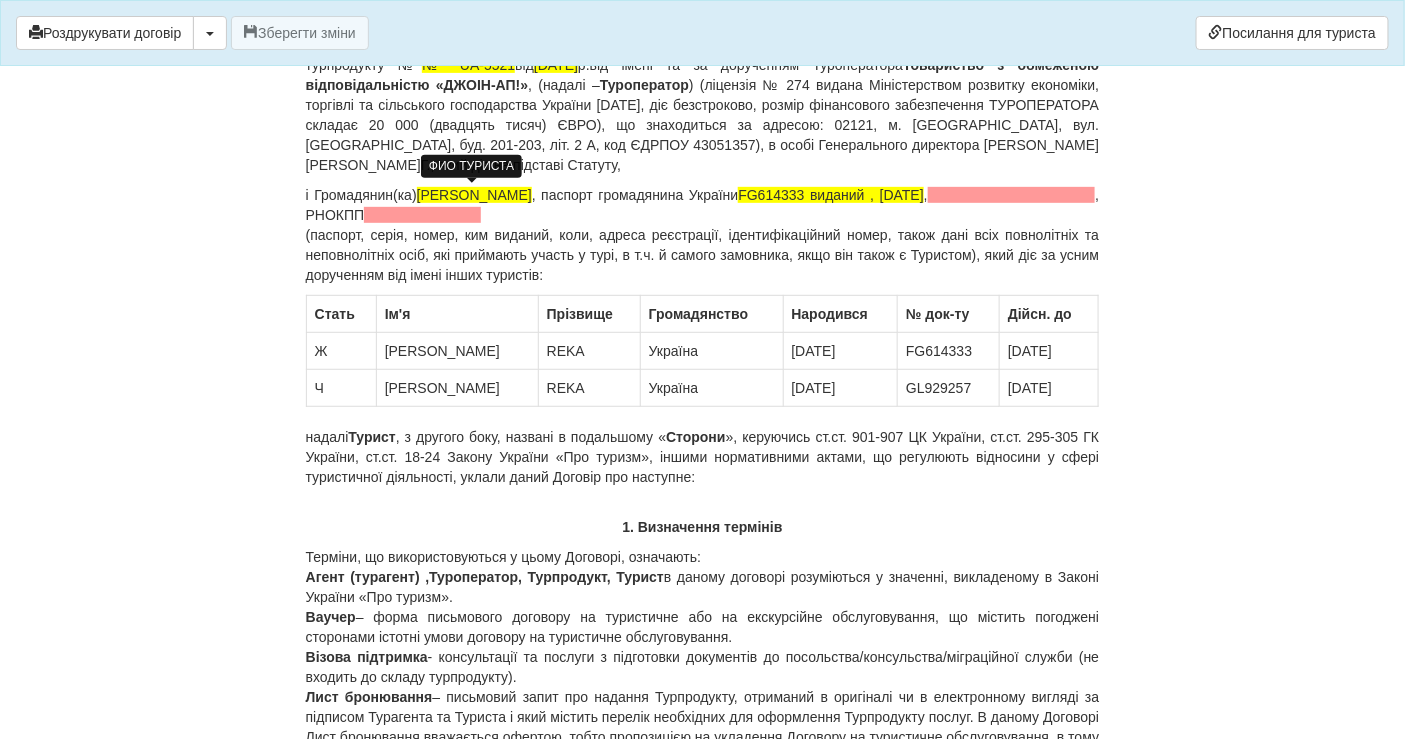 click on "REKA OKSANA" at bounding box center (474, 195) 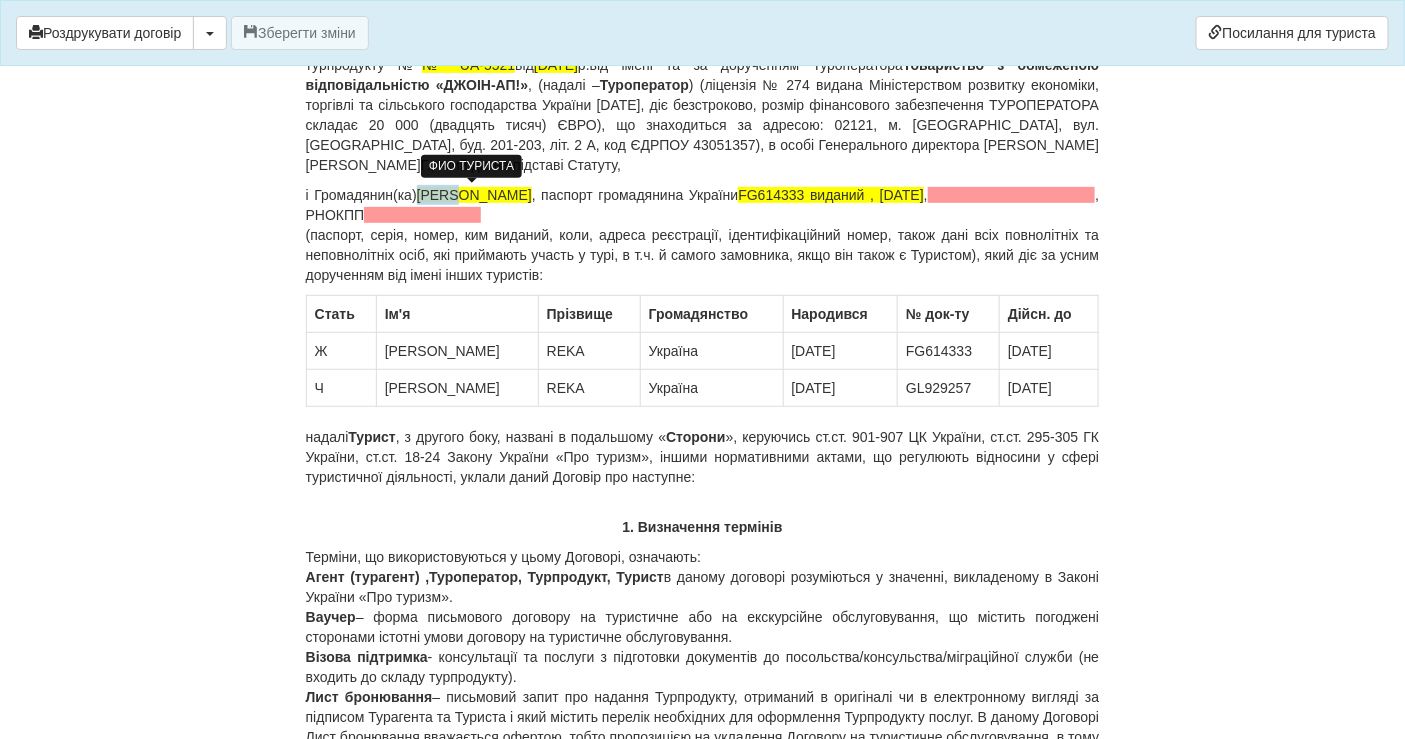 click on "REKA OKSANA" at bounding box center (474, 195) 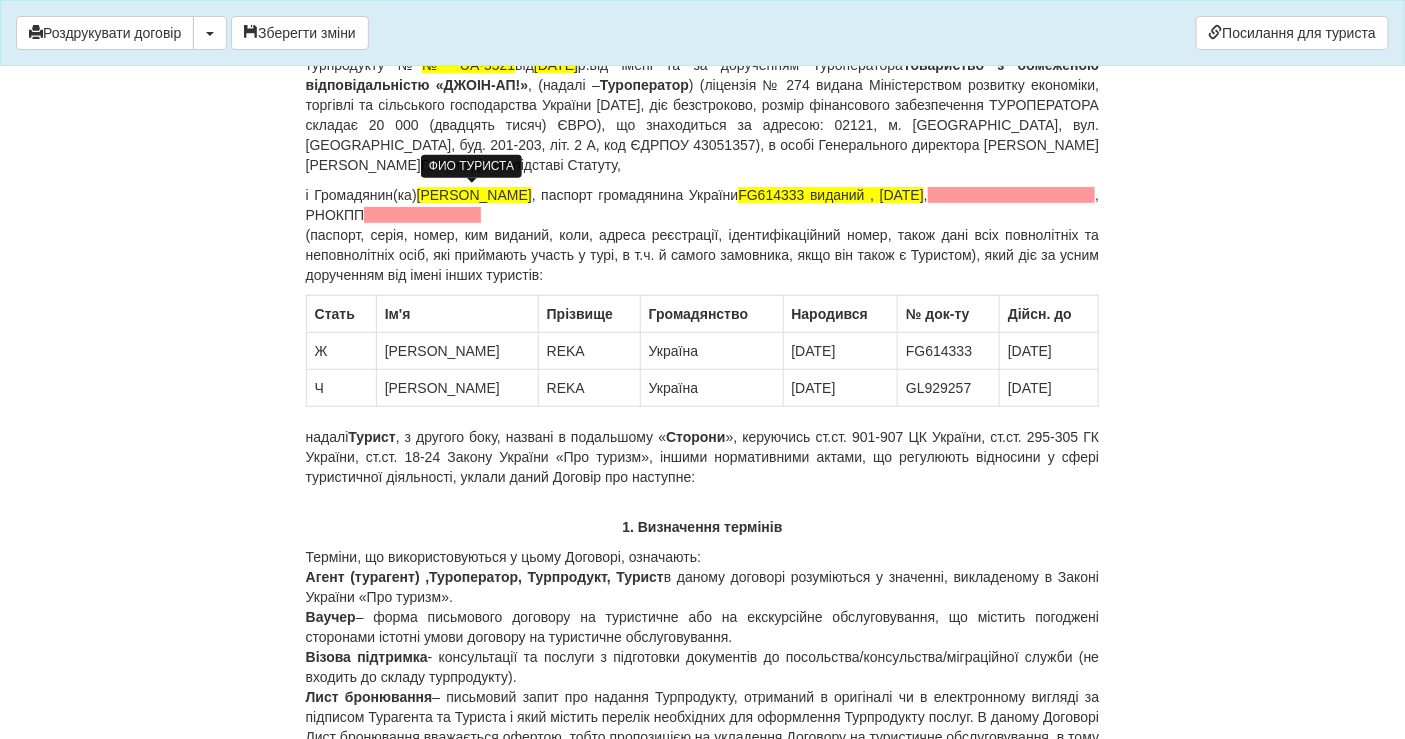 click on "OKSANA" at bounding box center [474, 195] 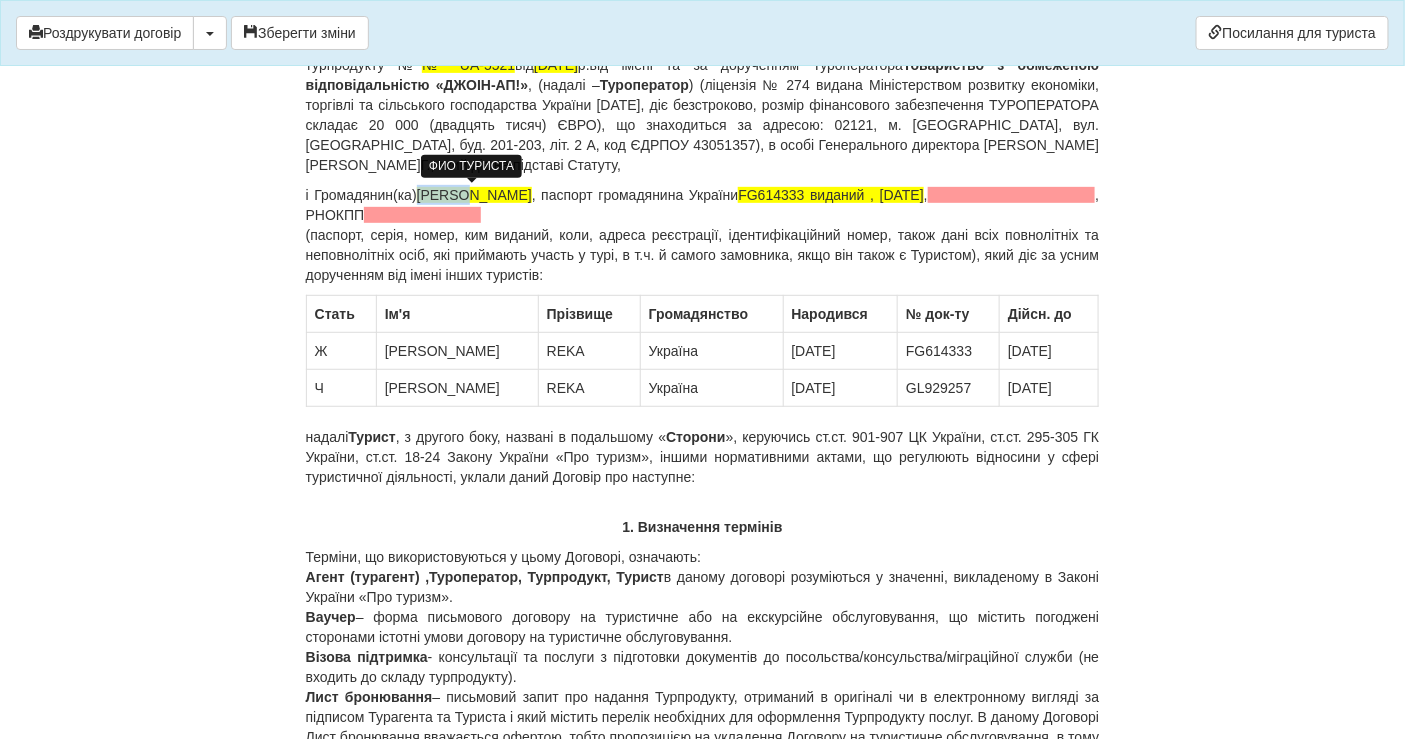 click on "OKSANA" at bounding box center [474, 195] 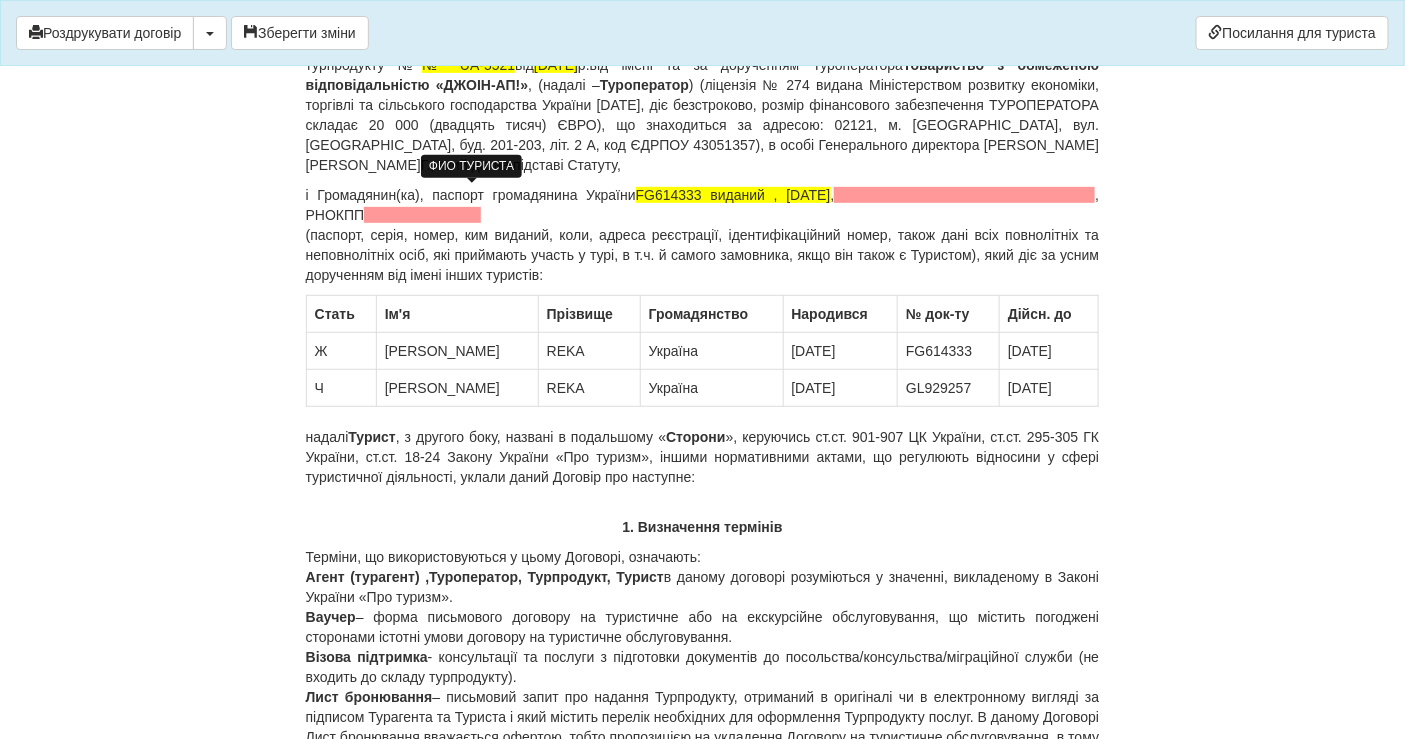 scroll, scrollTop: 0, scrollLeft: 0, axis: both 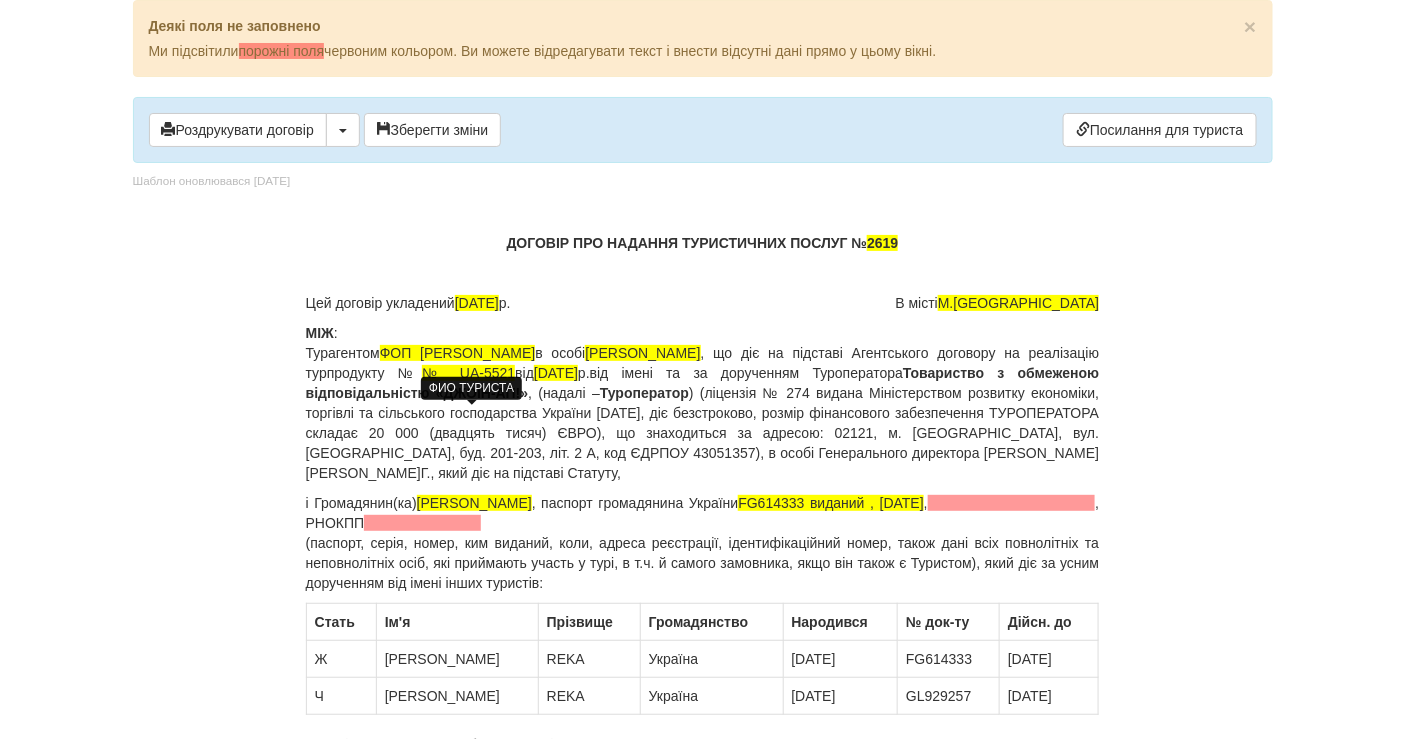 click on "×
Деякі поля не заповнено
Ми підсвітили  порожні поля  червоним кольором.                Ви можете відредагувати текст і внести відсутні дані прямо у цьому вікні.
Роздрукувати договір
Скачати PDF
Зберегти зміни
Посилання для туриста
2619
16.07.2025  р." at bounding box center [703, 7233] 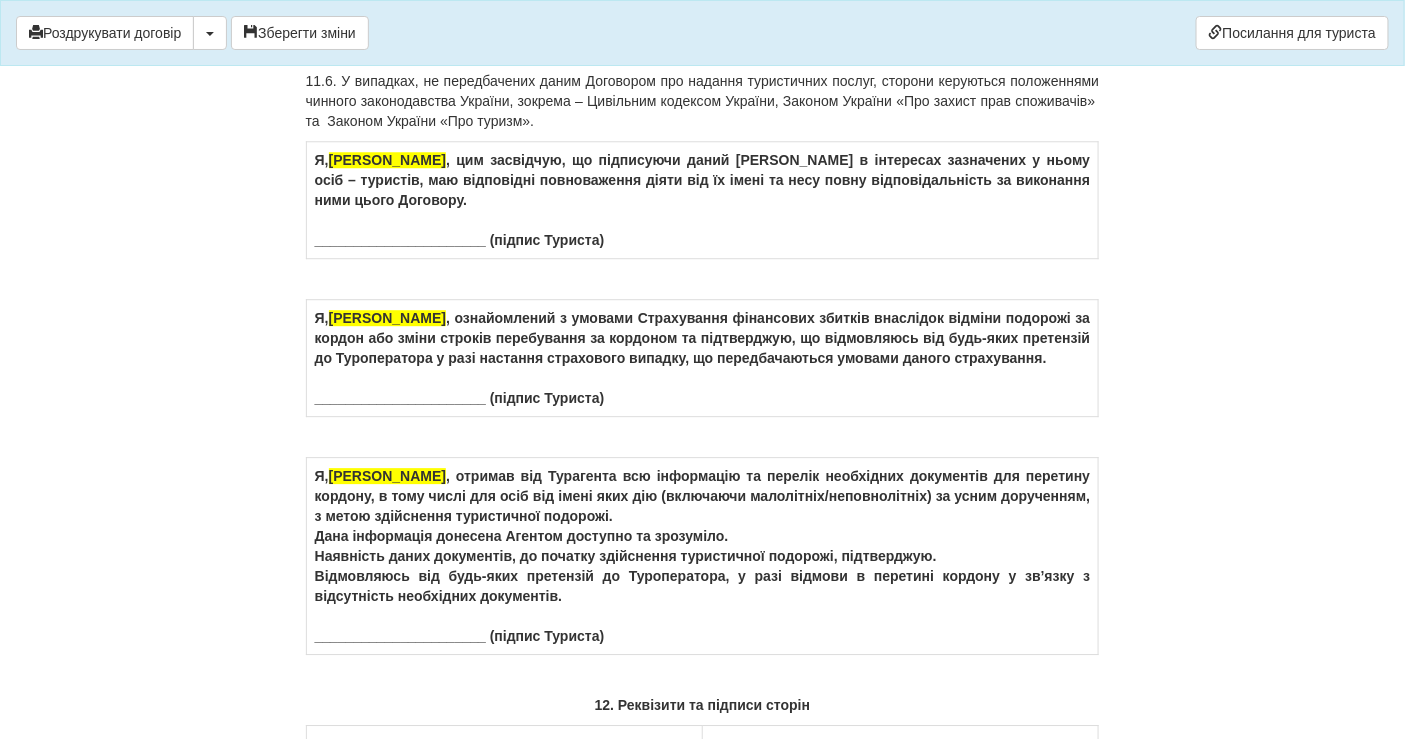 scroll, scrollTop: 11888, scrollLeft: 0, axis: vertical 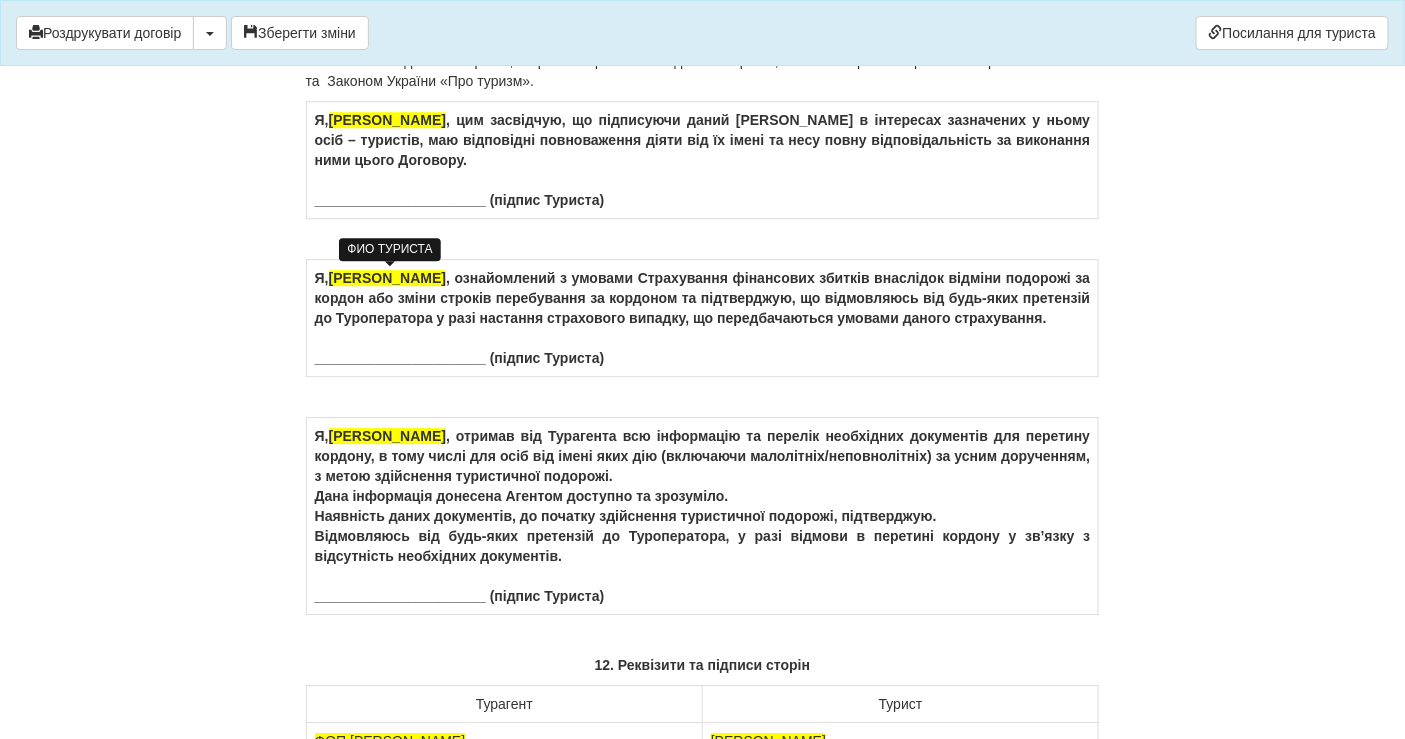click on "REKA OKSANA" at bounding box center (387, 120) 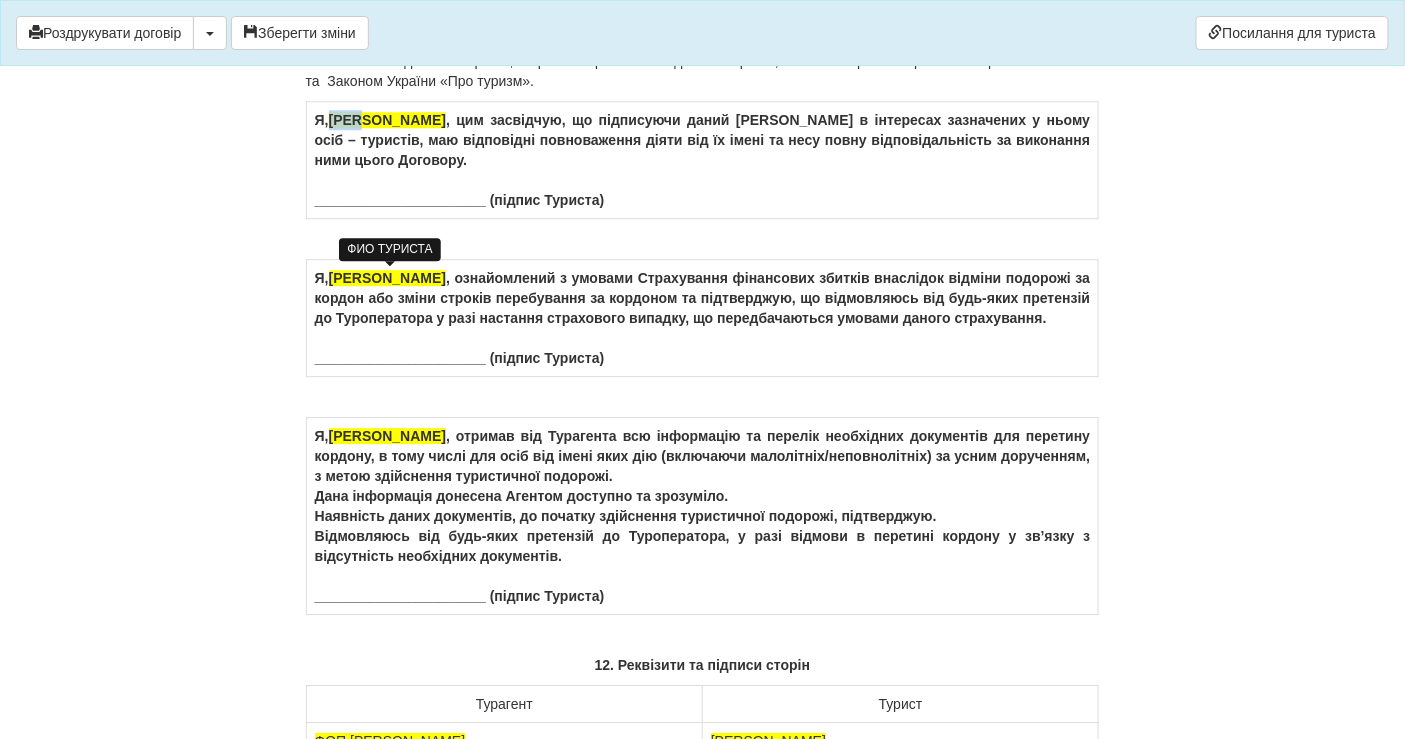 click on "REKA OKSANA" at bounding box center (387, 120) 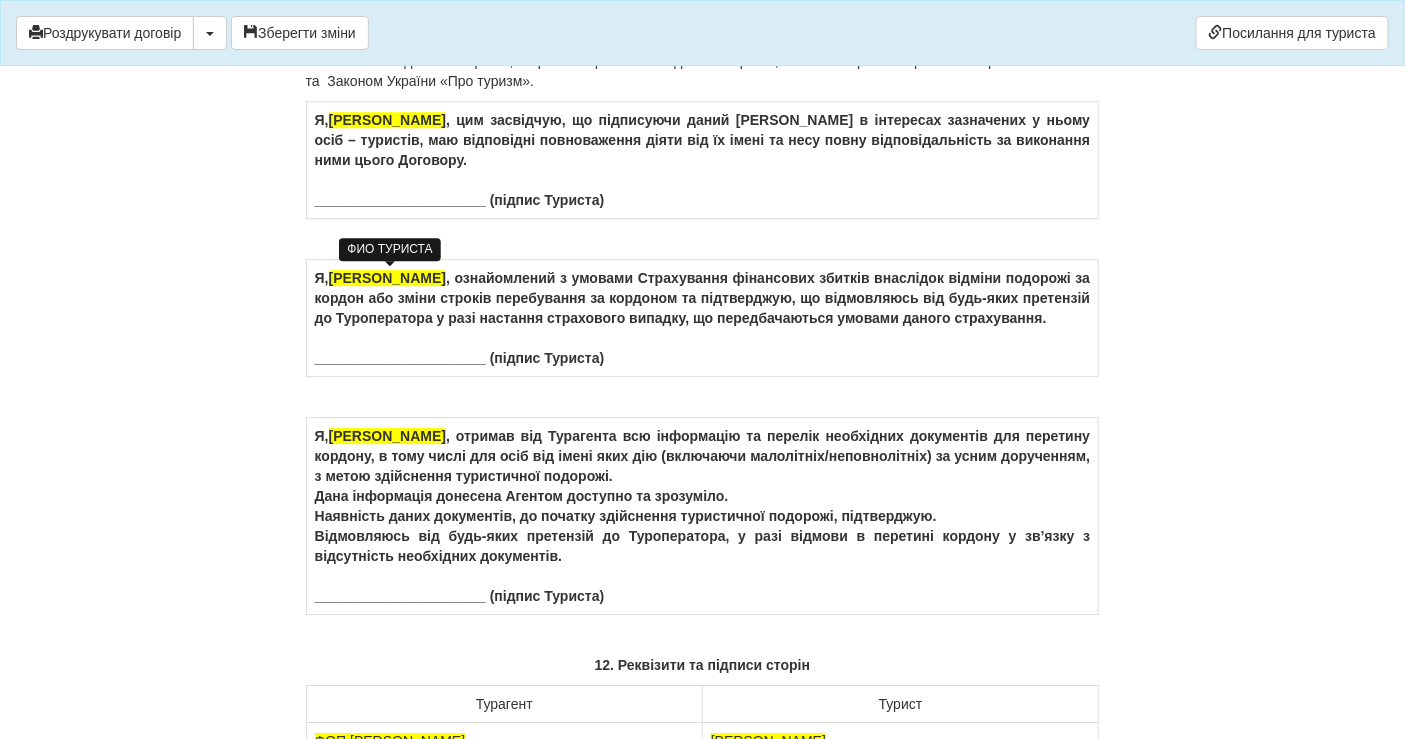 click on "OKSANA" at bounding box center [387, 120] 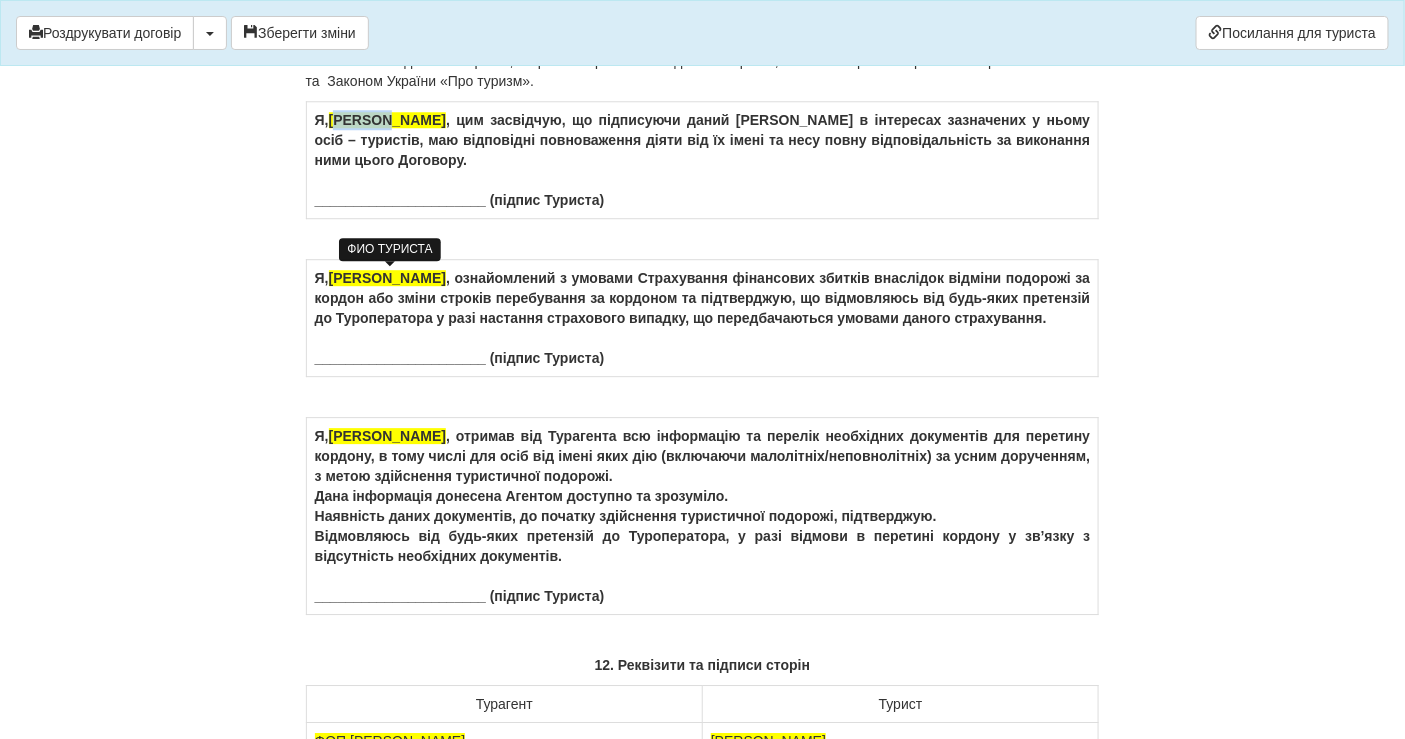 click on "OKSANA" at bounding box center (387, 120) 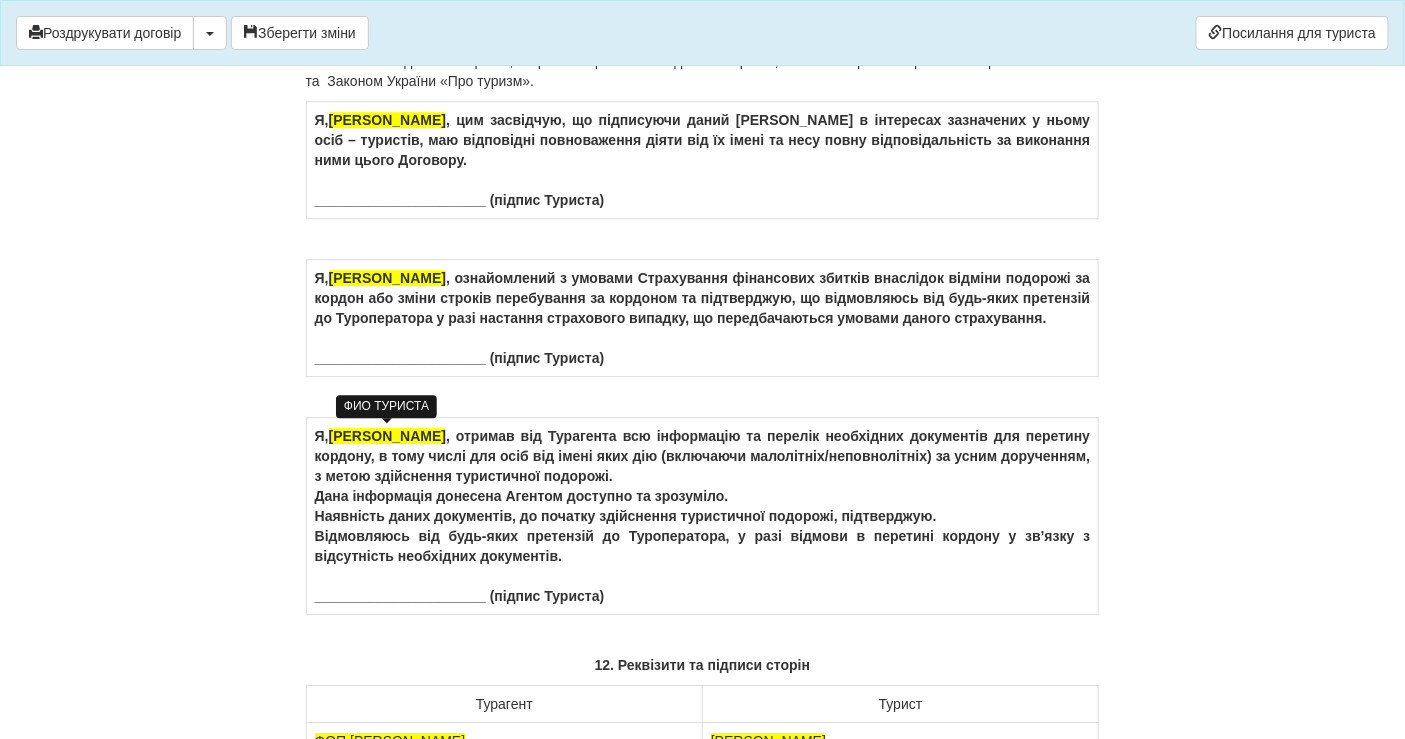 click on "REKA OKSANA" at bounding box center (387, 278) 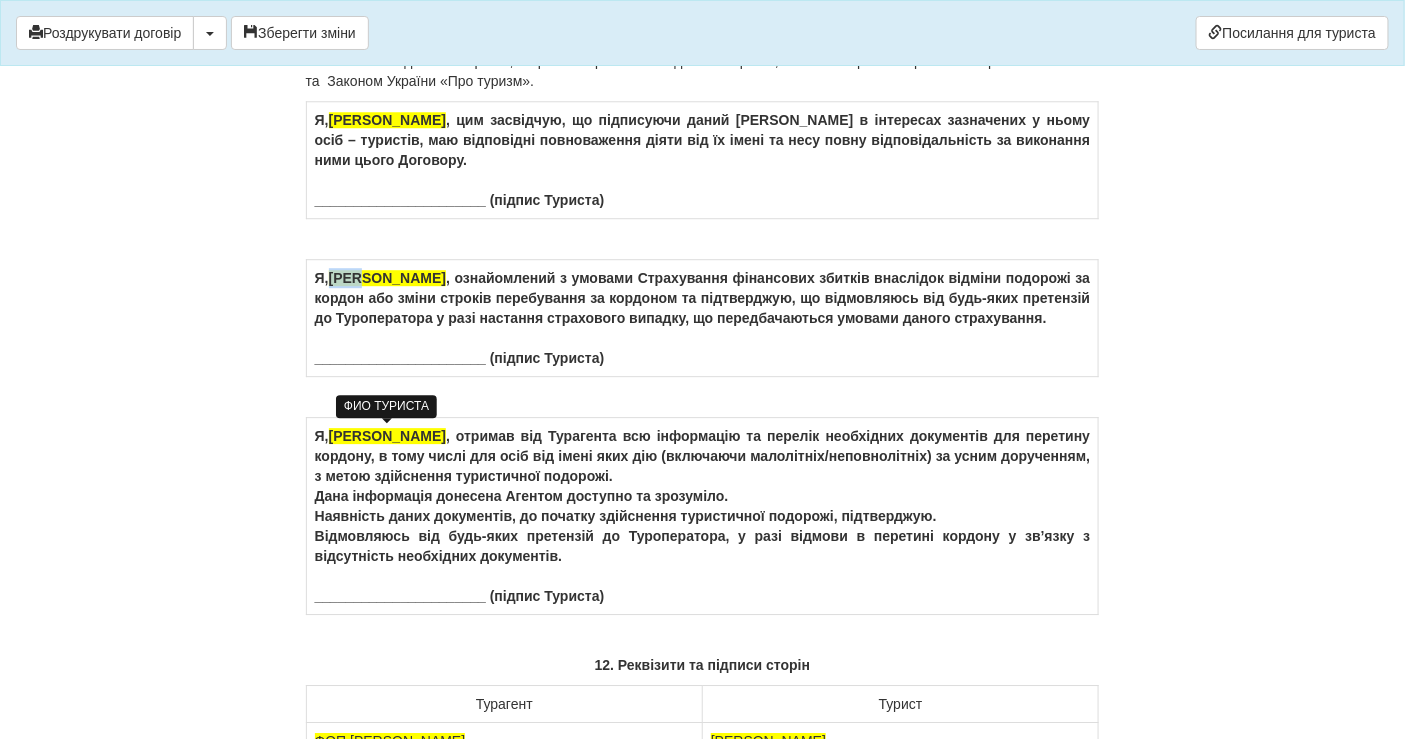 click on "REKA OKSANA" at bounding box center [387, 278] 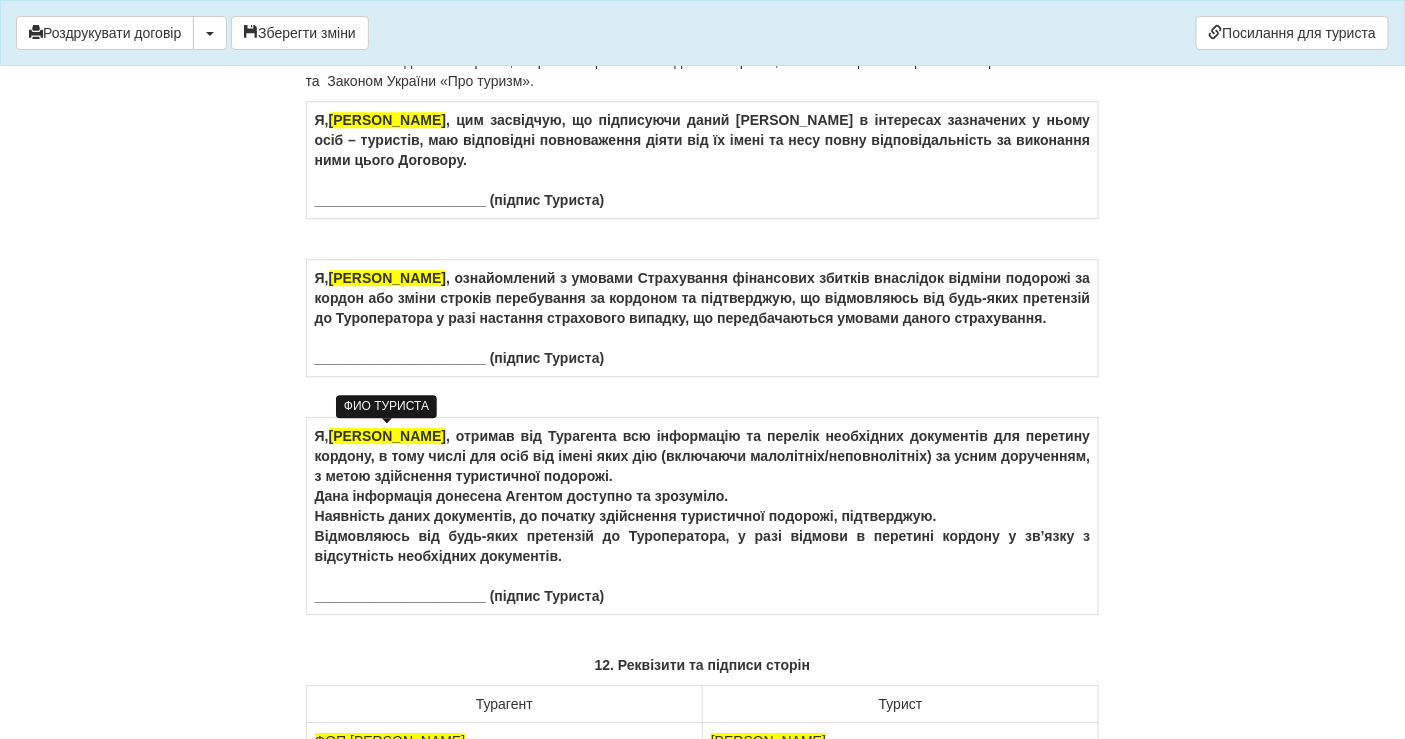 click on "OKSANA" at bounding box center (387, 278) 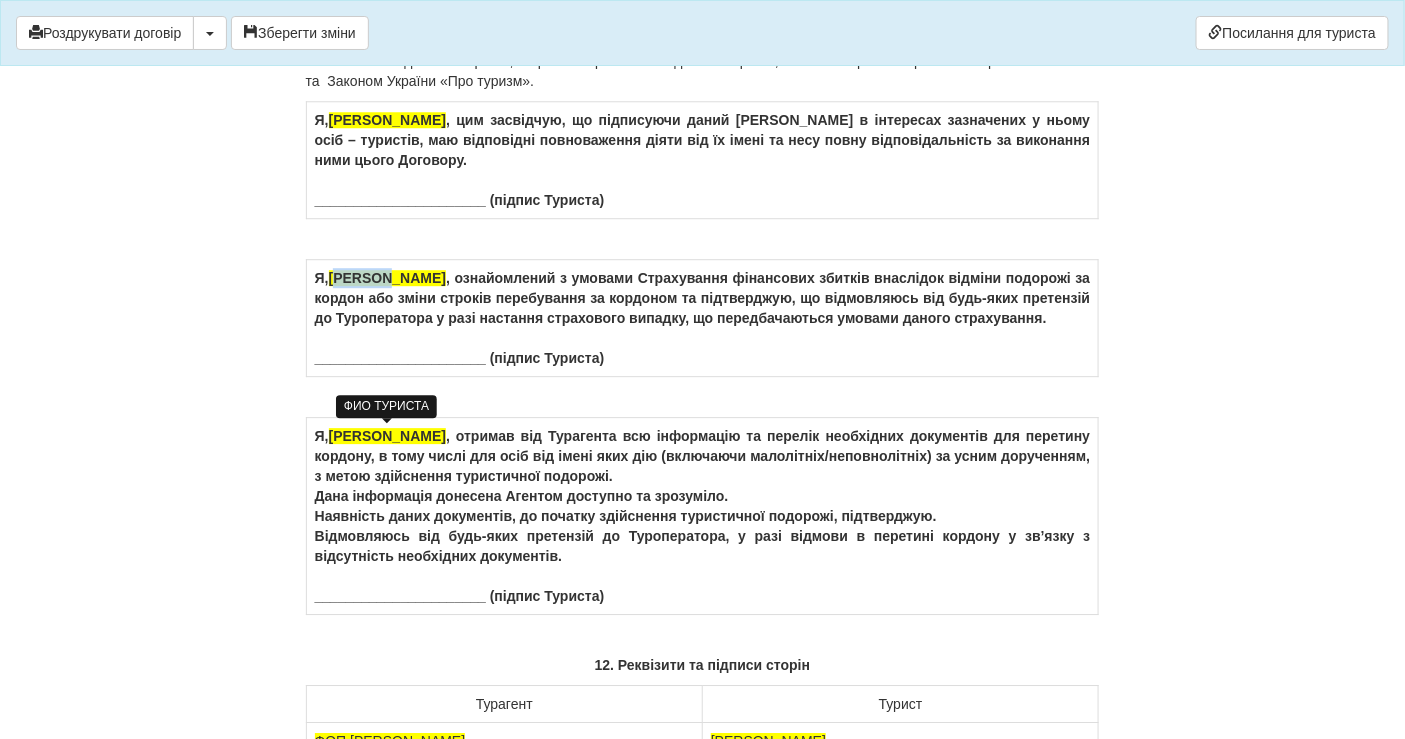 click on "OKSANA" at bounding box center (387, 278) 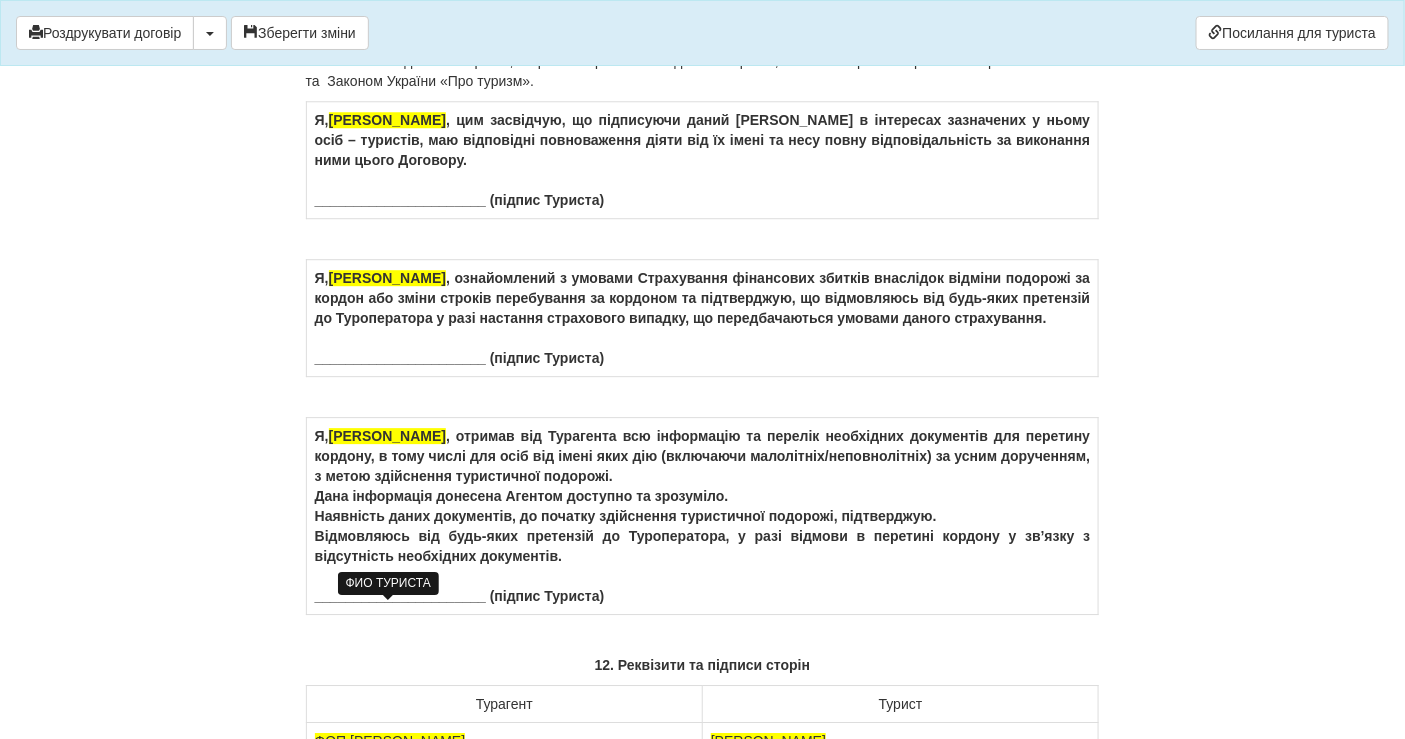 click on "REKA OKSANA" at bounding box center [387, 436] 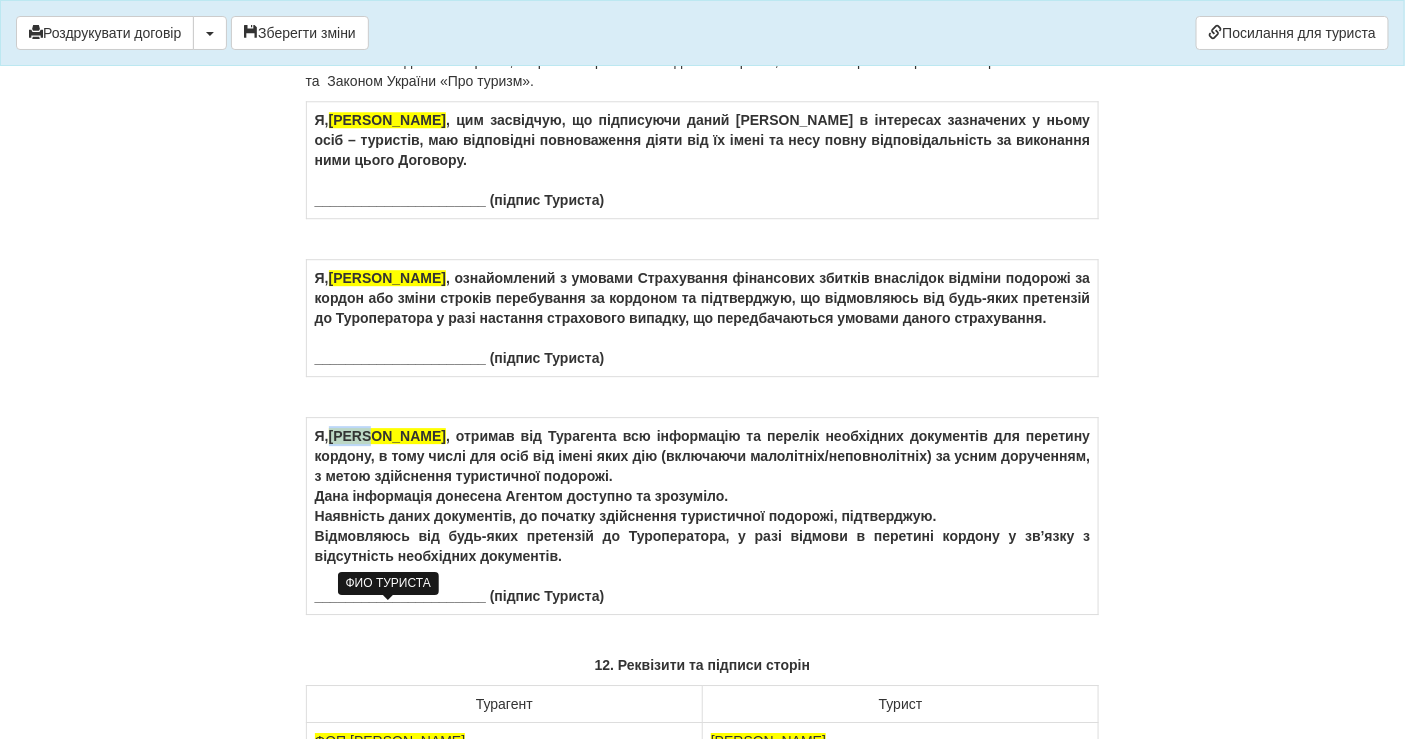 click on "REKA OKSANA" at bounding box center (387, 436) 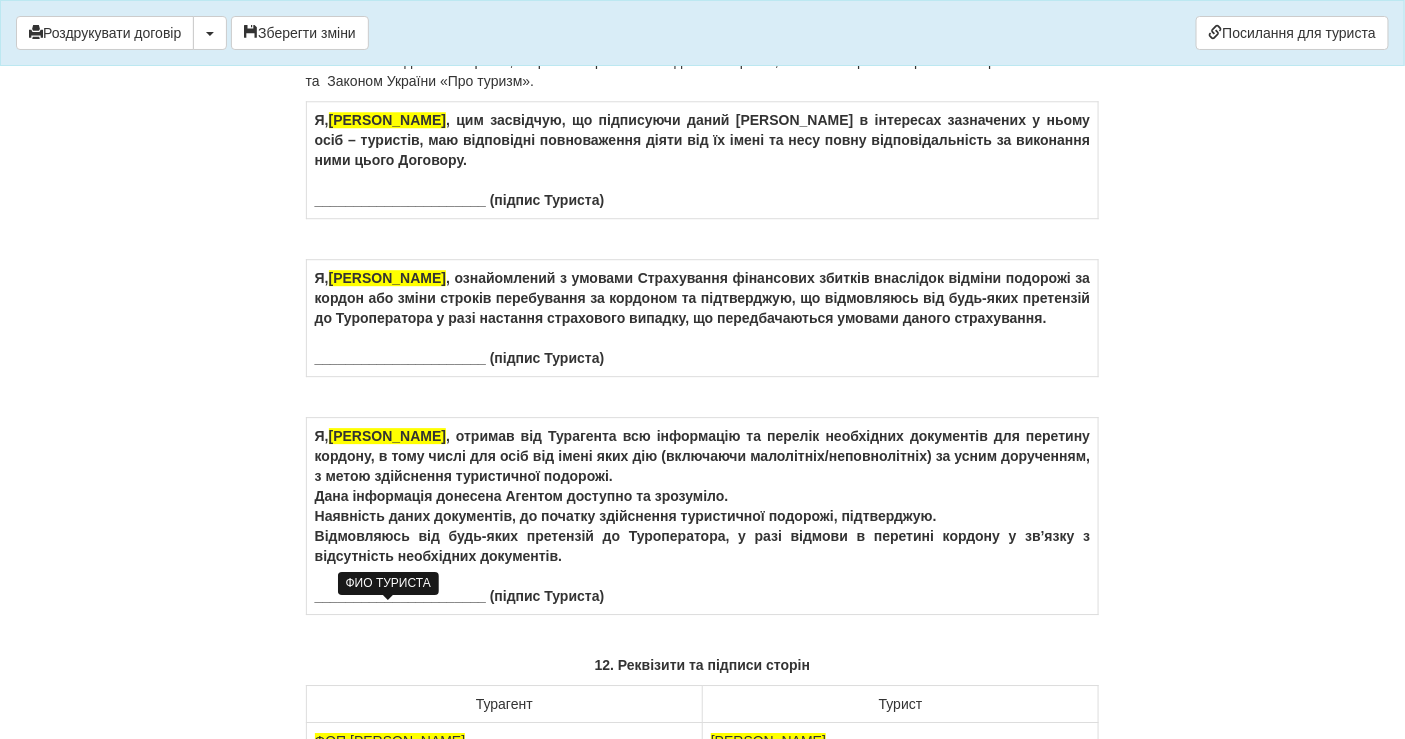click on "REKA OKSANA" at bounding box center [387, 436] 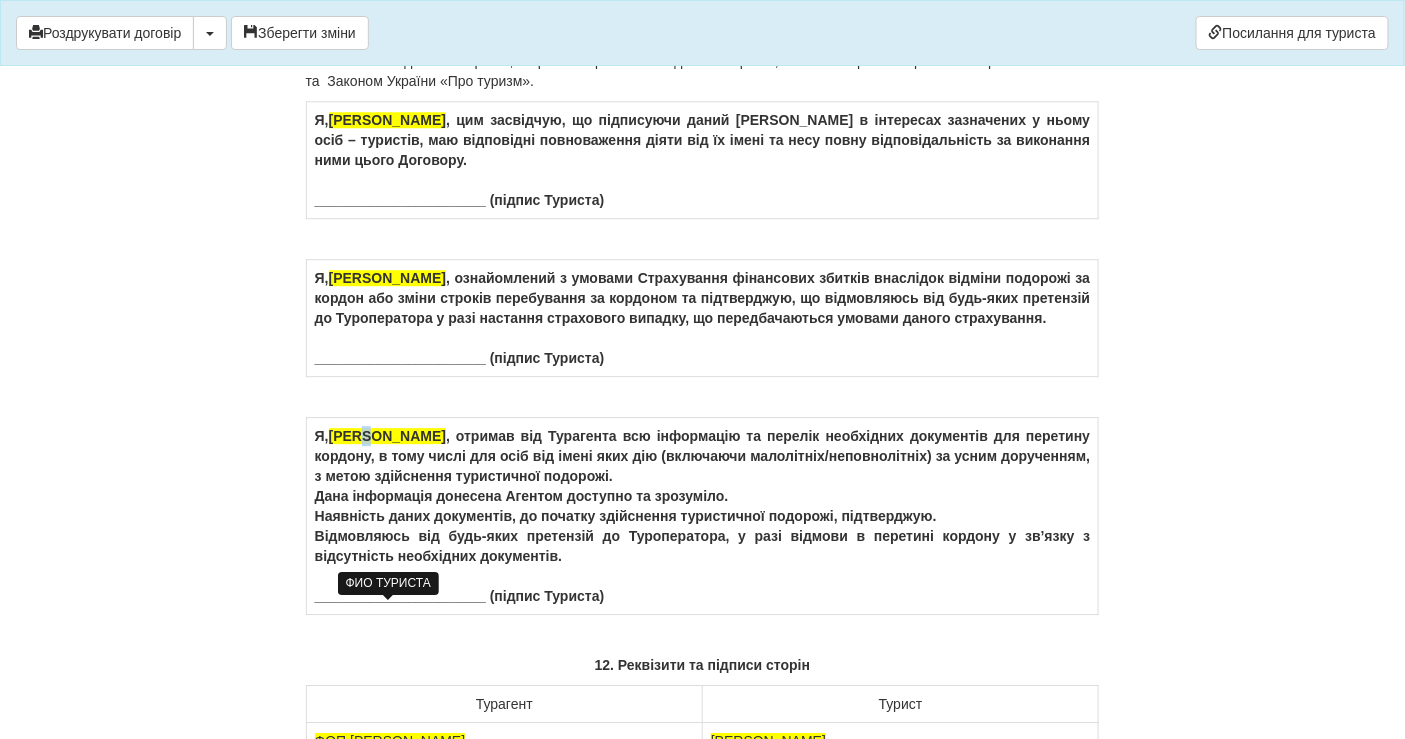 click on "REKA OKSANA" at bounding box center [387, 436] 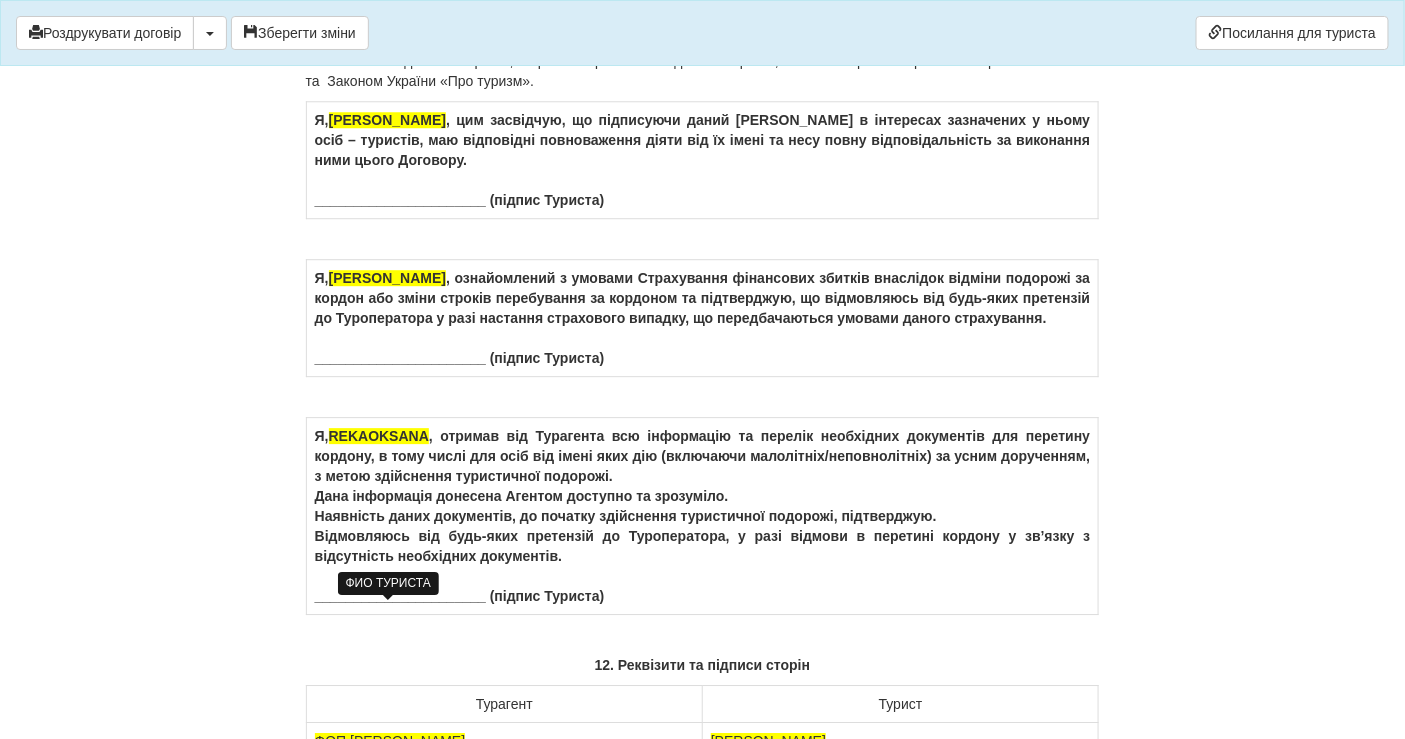 click on "REKAOKSANA" at bounding box center [379, 436] 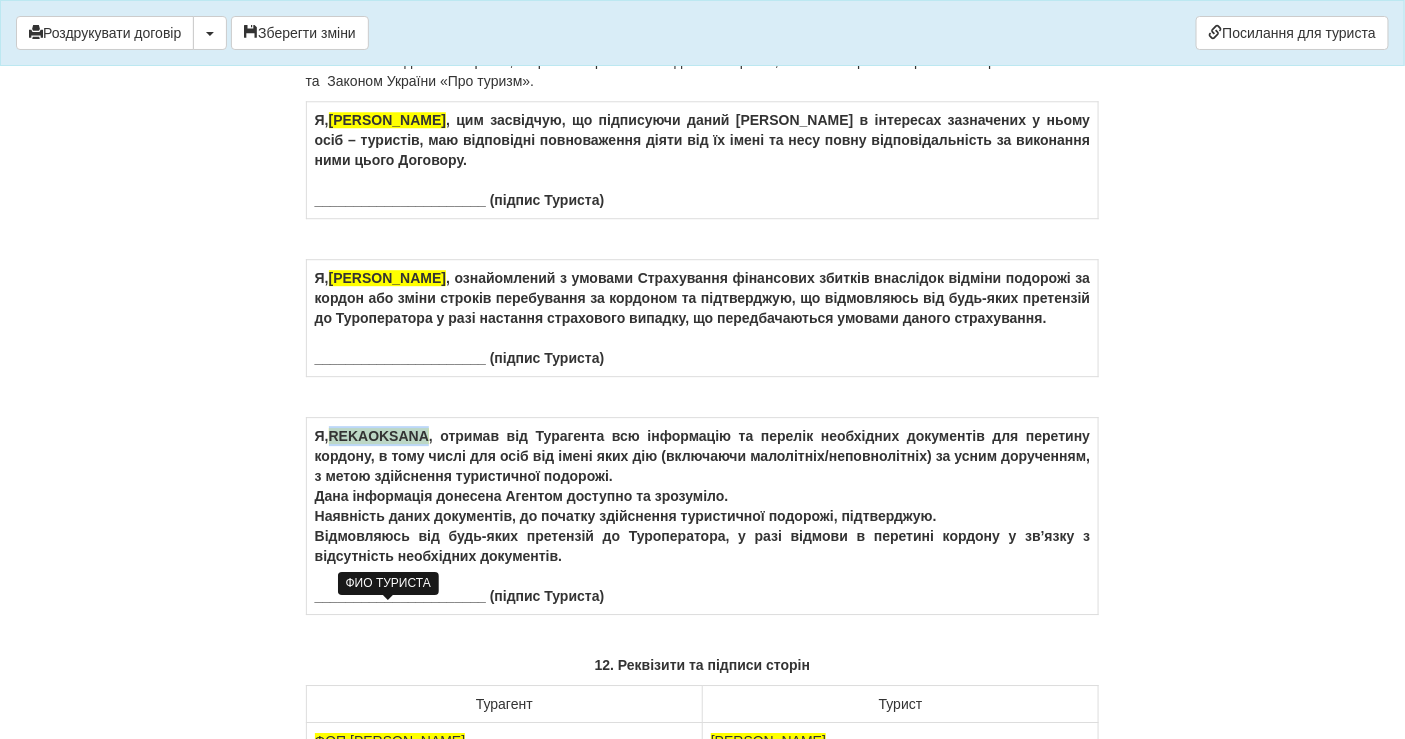 click on "REKAOKSANA" at bounding box center [379, 436] 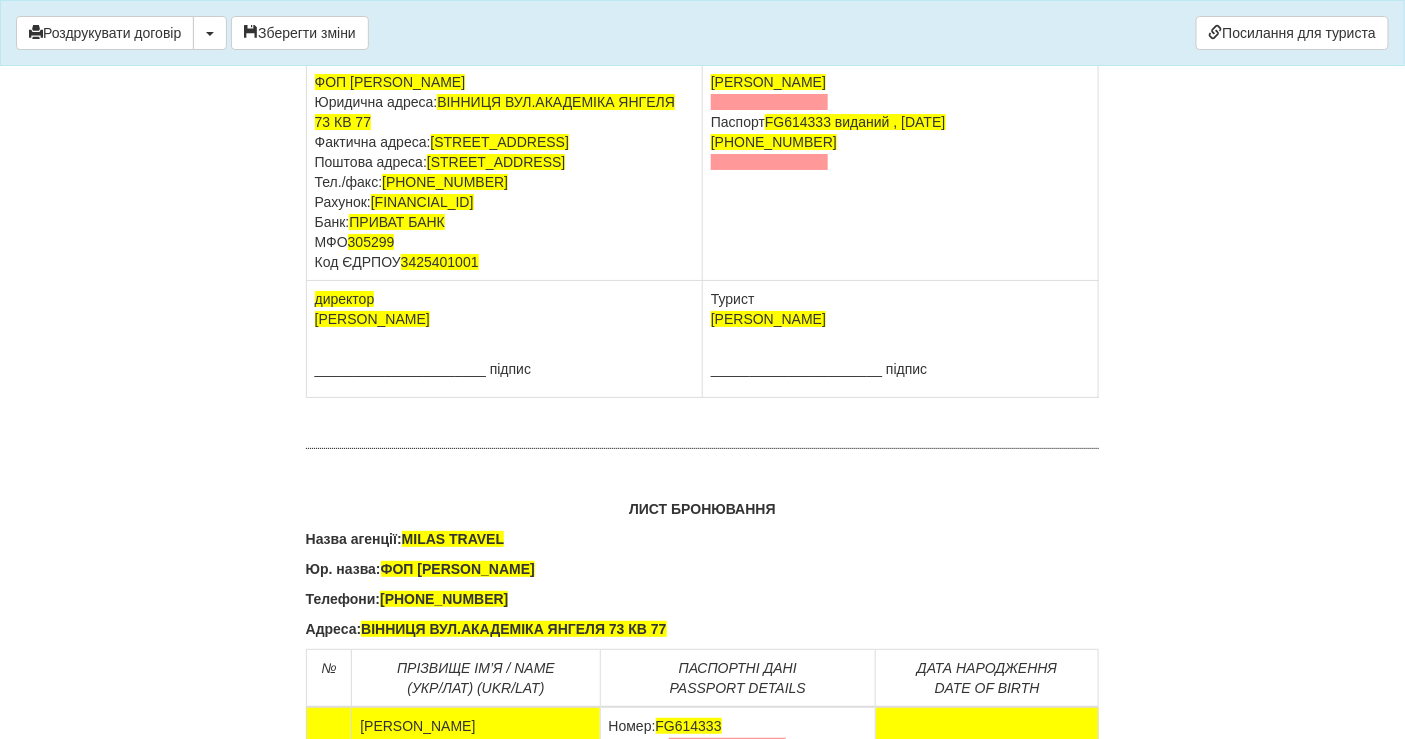 scroll, scrollTop: 12555, scrollLeft: 0, axis: vertical 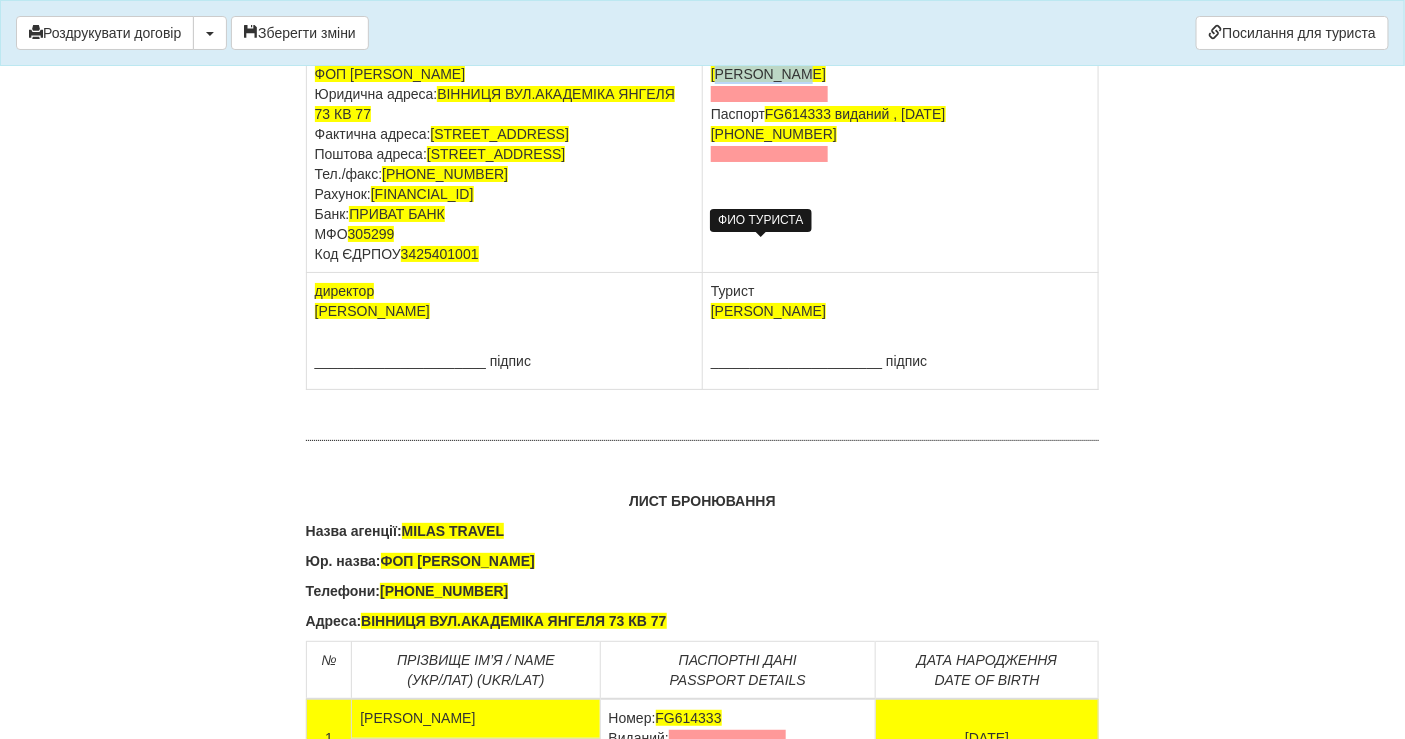 drag, startPoint x: 807, startPoint y: 248, endPoint x: 716, endPoint y: 242, distance: 91.197586 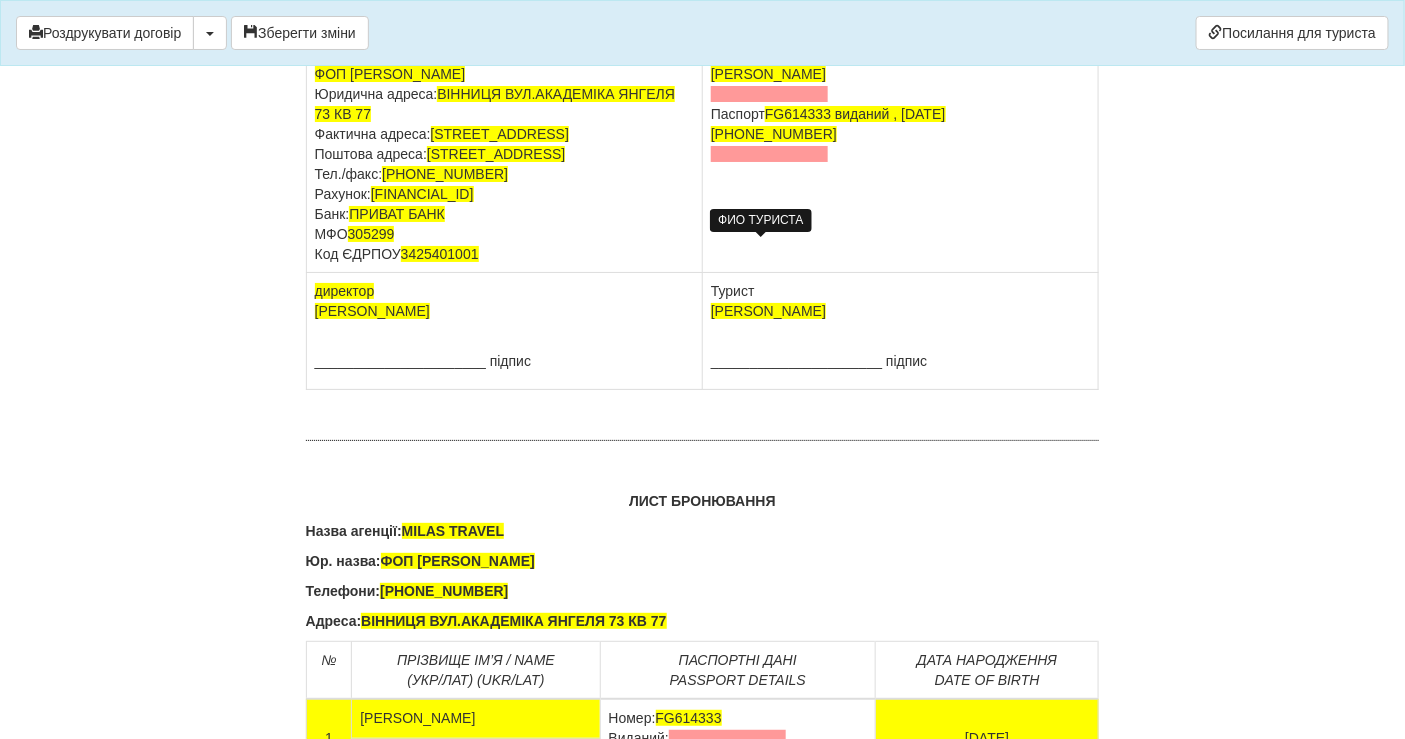 click on "REKA OKSANA
Паспорт  FG614333 виданий , 16.06.2017
+380 97 976 6772" at bounding box center (901, 164) 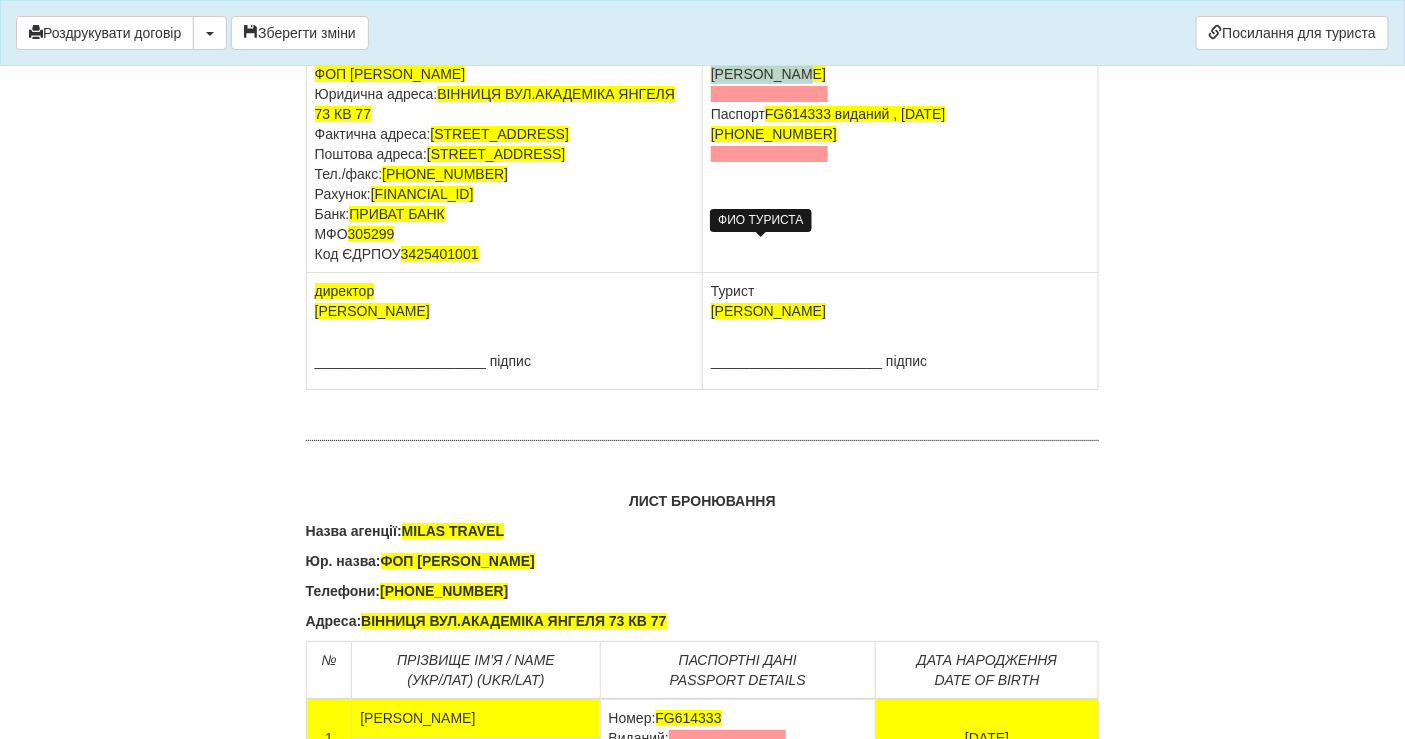 drag, startPoint x: 707, startPoint y: 242, endPoint x: 786, endPoint y: 240, distance: 79.025314 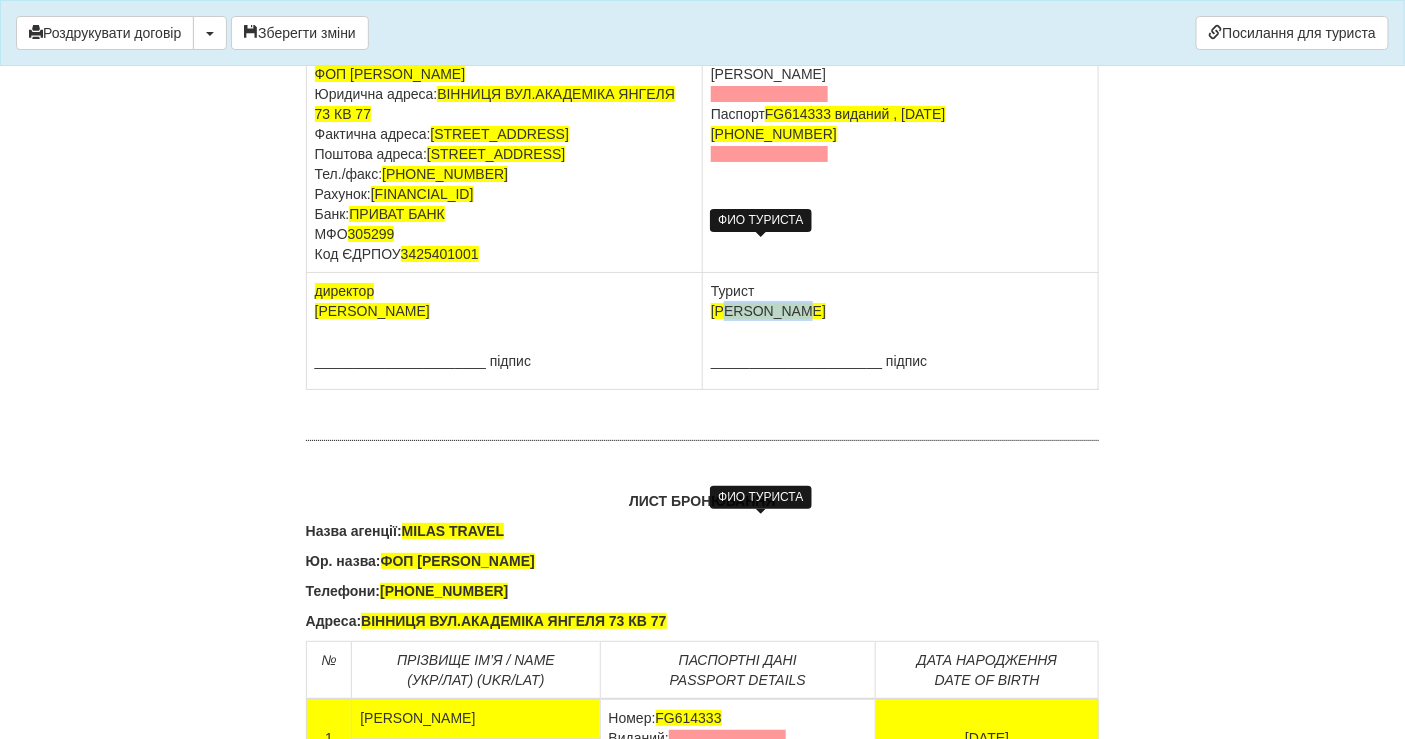 drag, startPoint x: 802, startPoint y: 520, endPoint x: 713, endPoint y: 528, distance: 89.358826 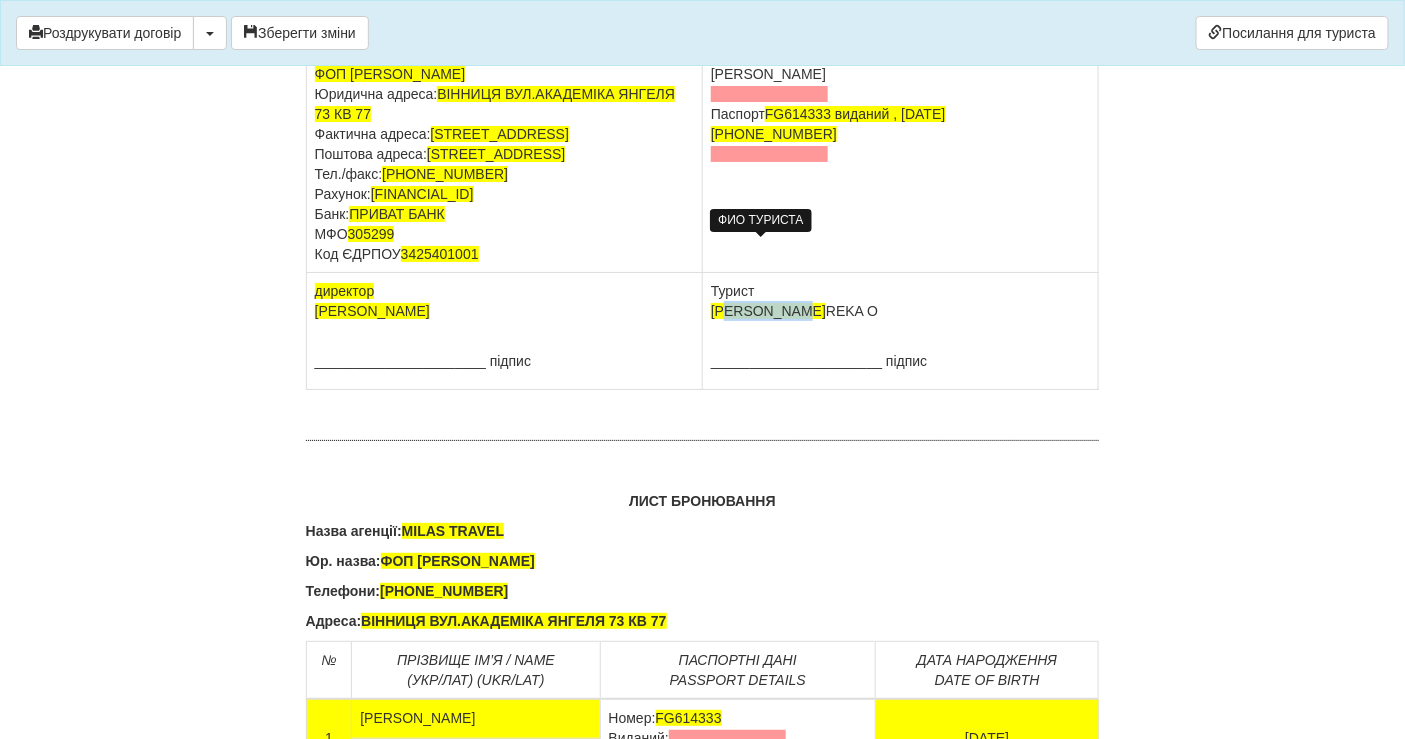 drag, startPoint x: 781, startPoint y: 531, endPoint x: 841, endPoint y: 532, distance: 60.00833 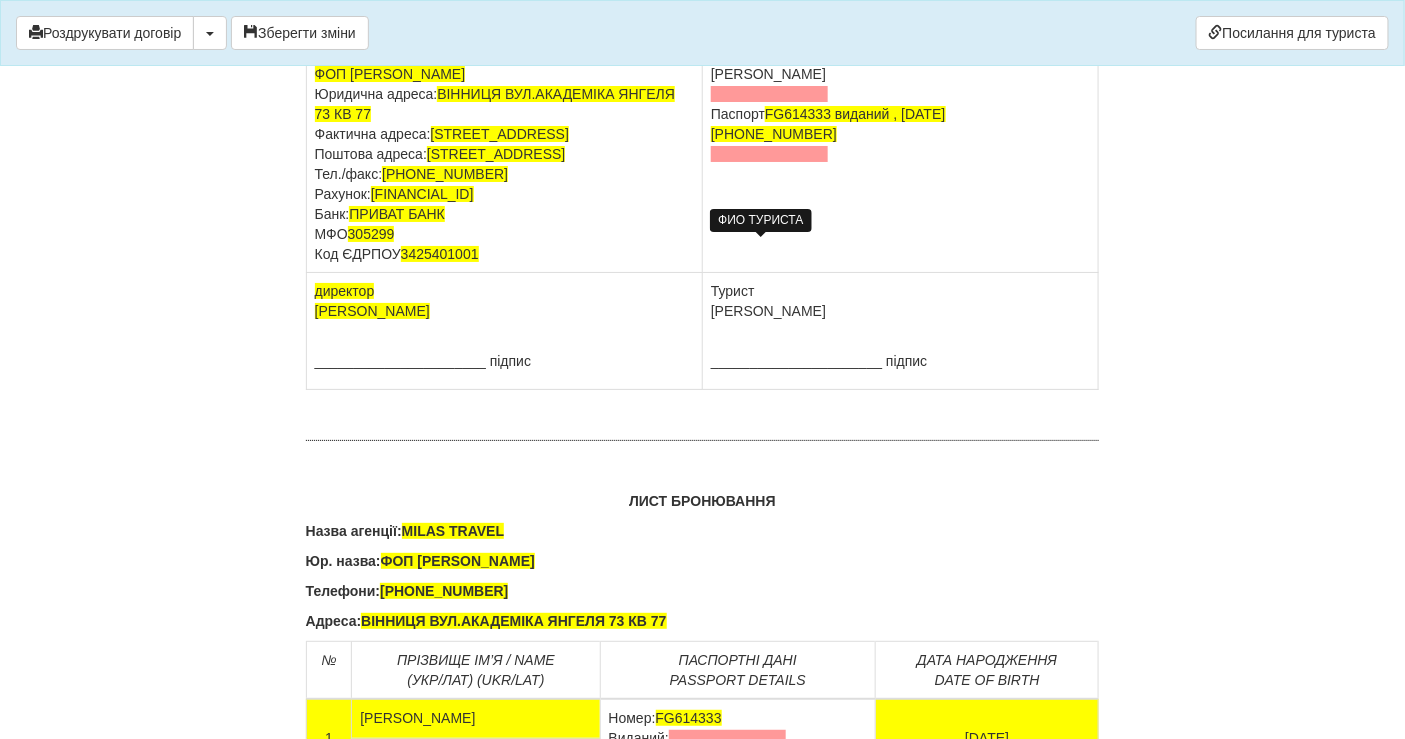 click on "×
Деякі поля не заповнено
Ми підсвітили  порожні поля  червоним кольором.                Ви можете відредагувати текст і внести відсутні дані прямо у цьому вікні.
Роздрукувати договір
Скачати PDF
Зберегти зміни
Посилання для туриста
2619
р." at bounding box center (702, -12186) 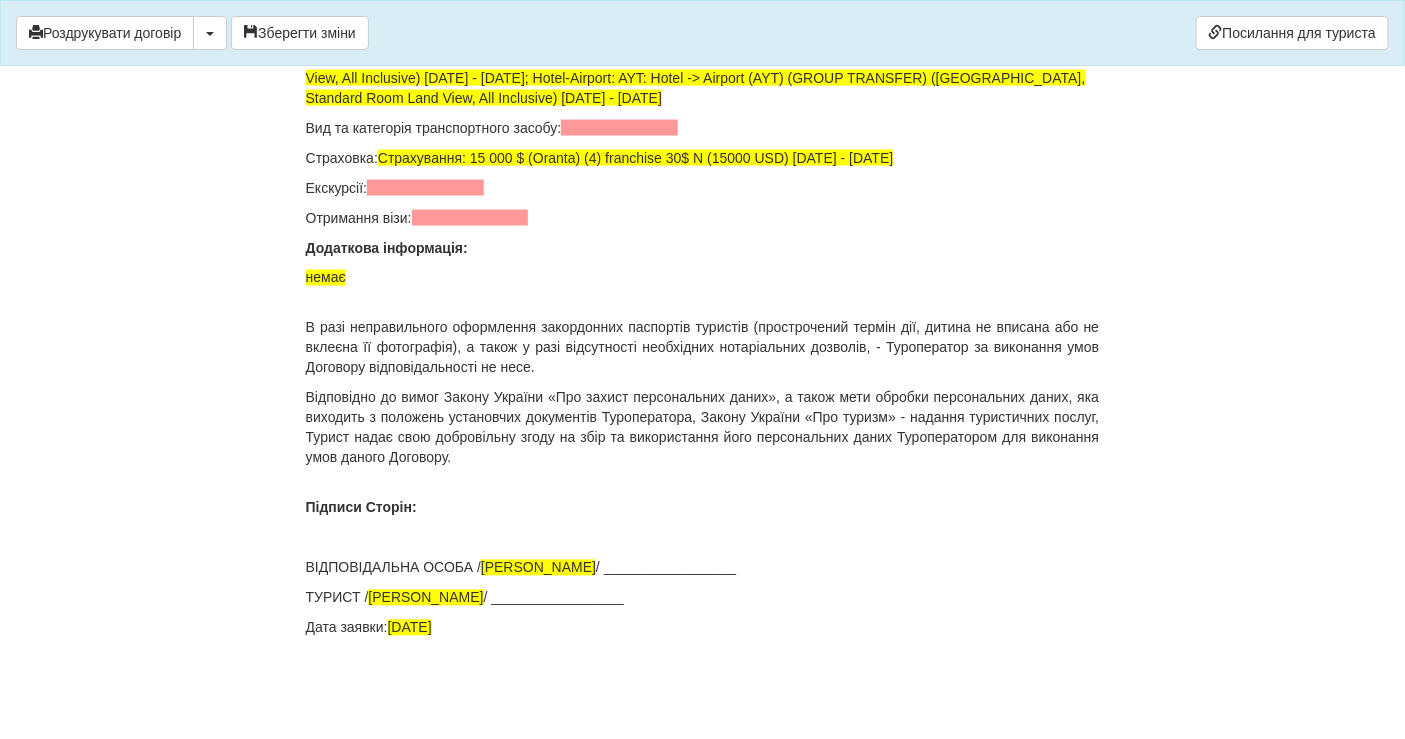 scroll, scrollTop: 13852, scrollLeft: 0, axis: vertical 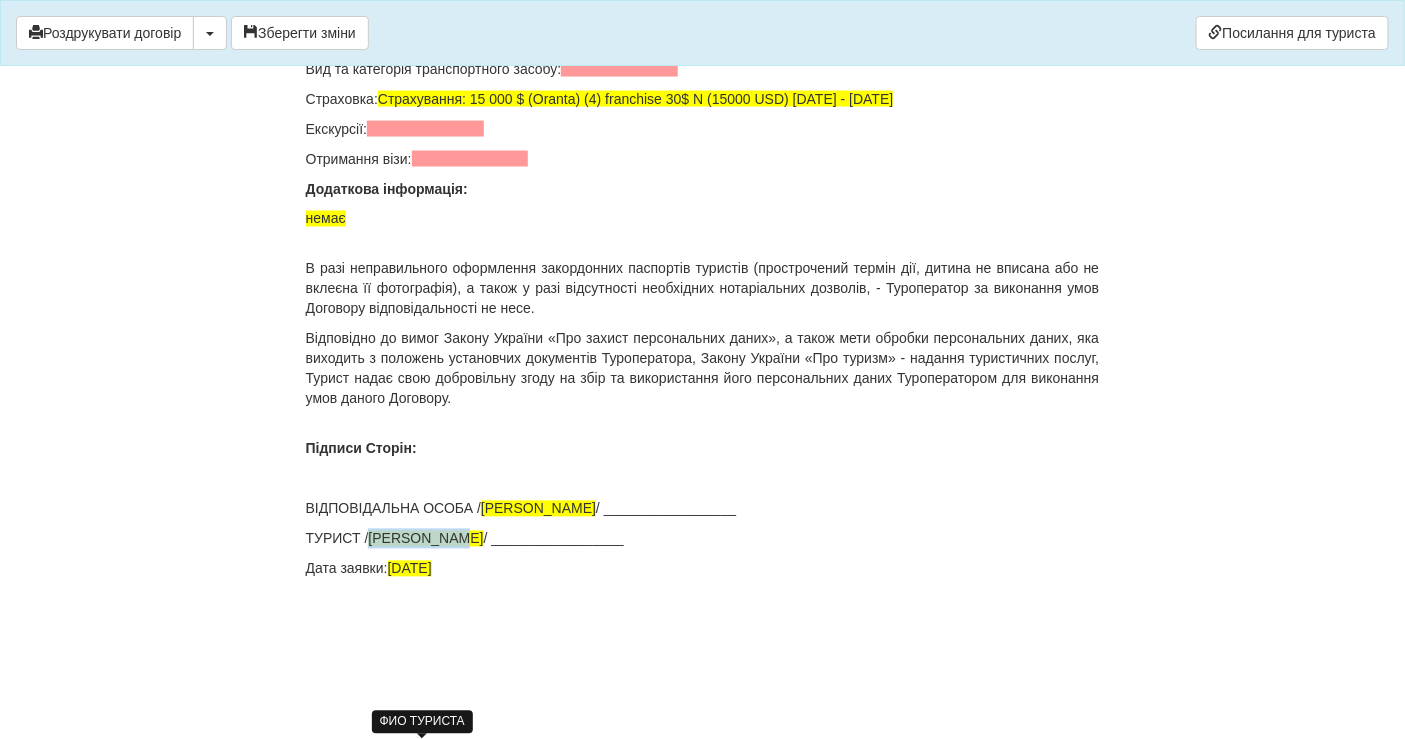 drag, startPoint x: 467, startPoint y: 594, endPoint x: 376, endPoint y: 595, distance: 91.00549 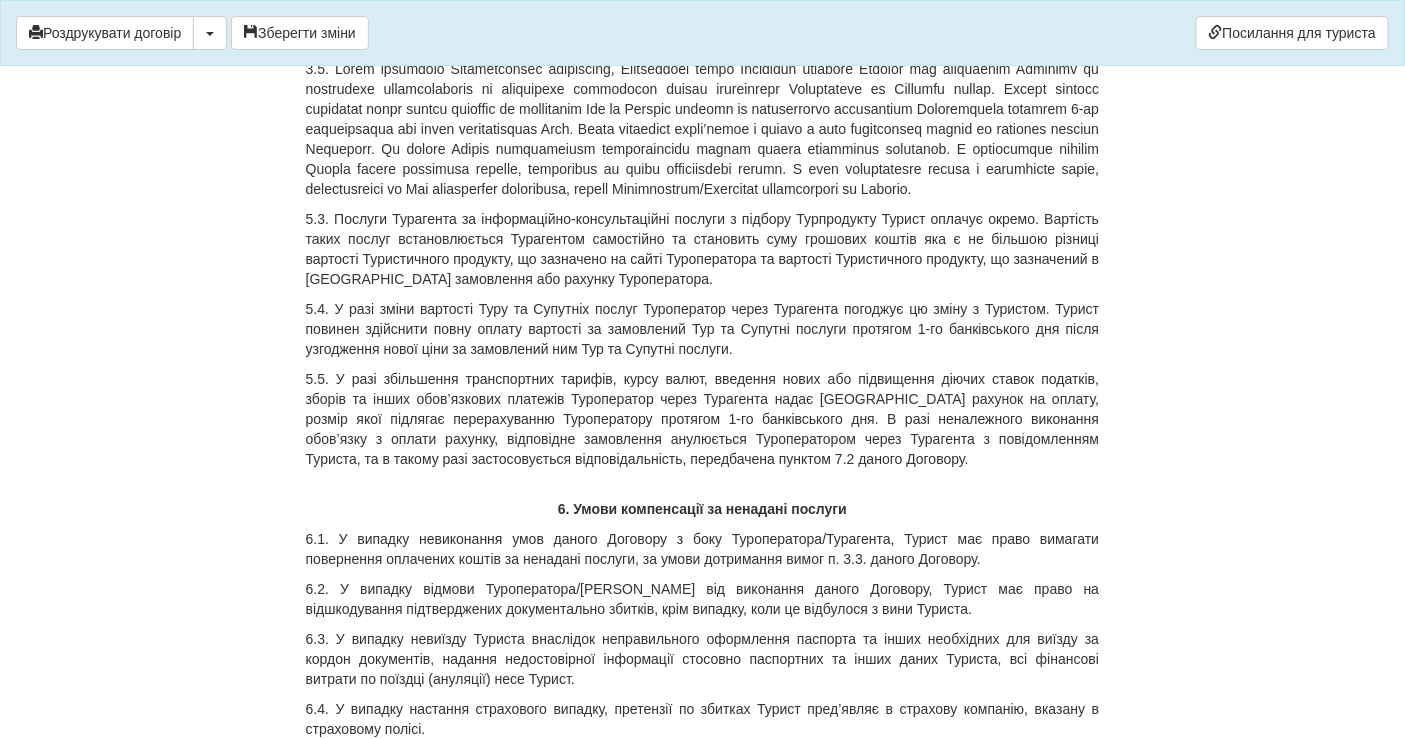 scroll, scrollTop: 5741, scrollLeft: 0, axis: vertical 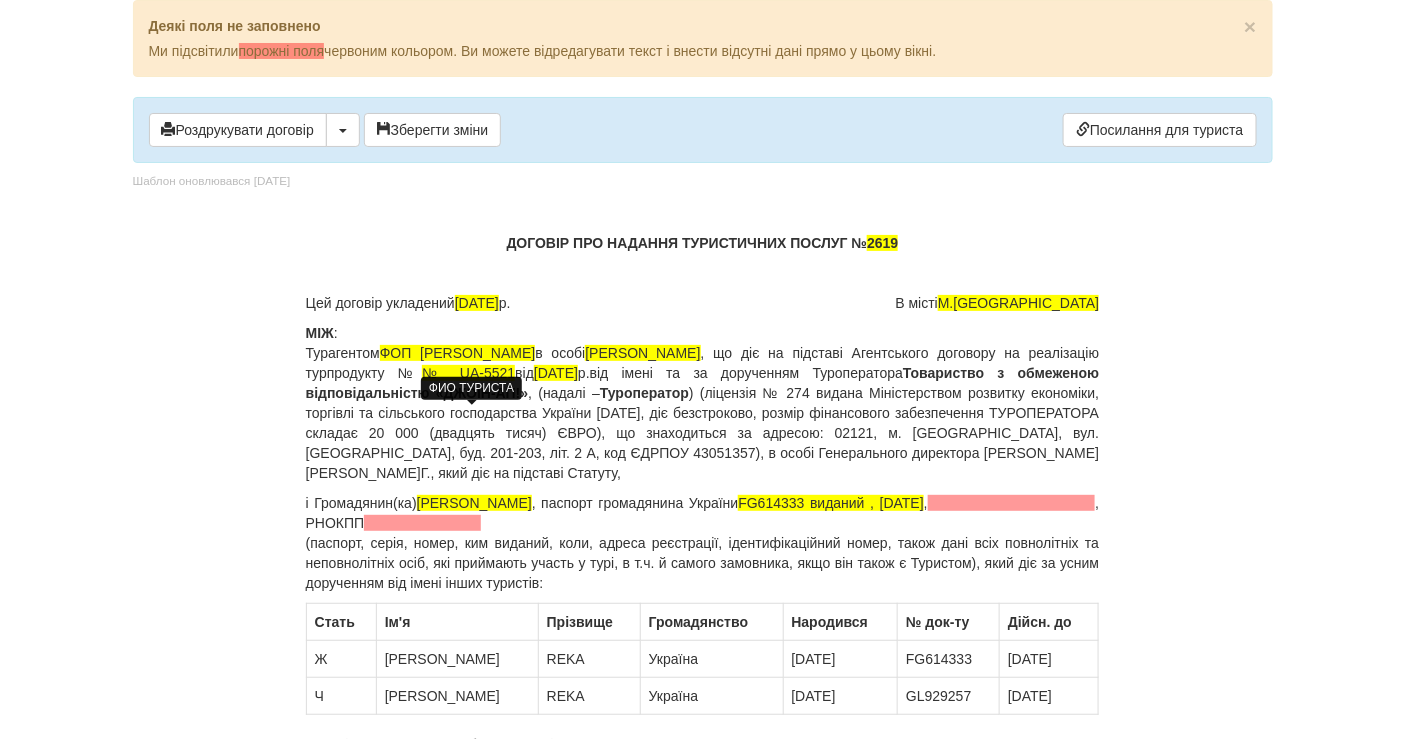 click on "ДОГОВІР ПРО НАДАННЯ ТУРИСТИЧНИХ ПОСЛУГ № 2619" at bounding box center [703, 243] 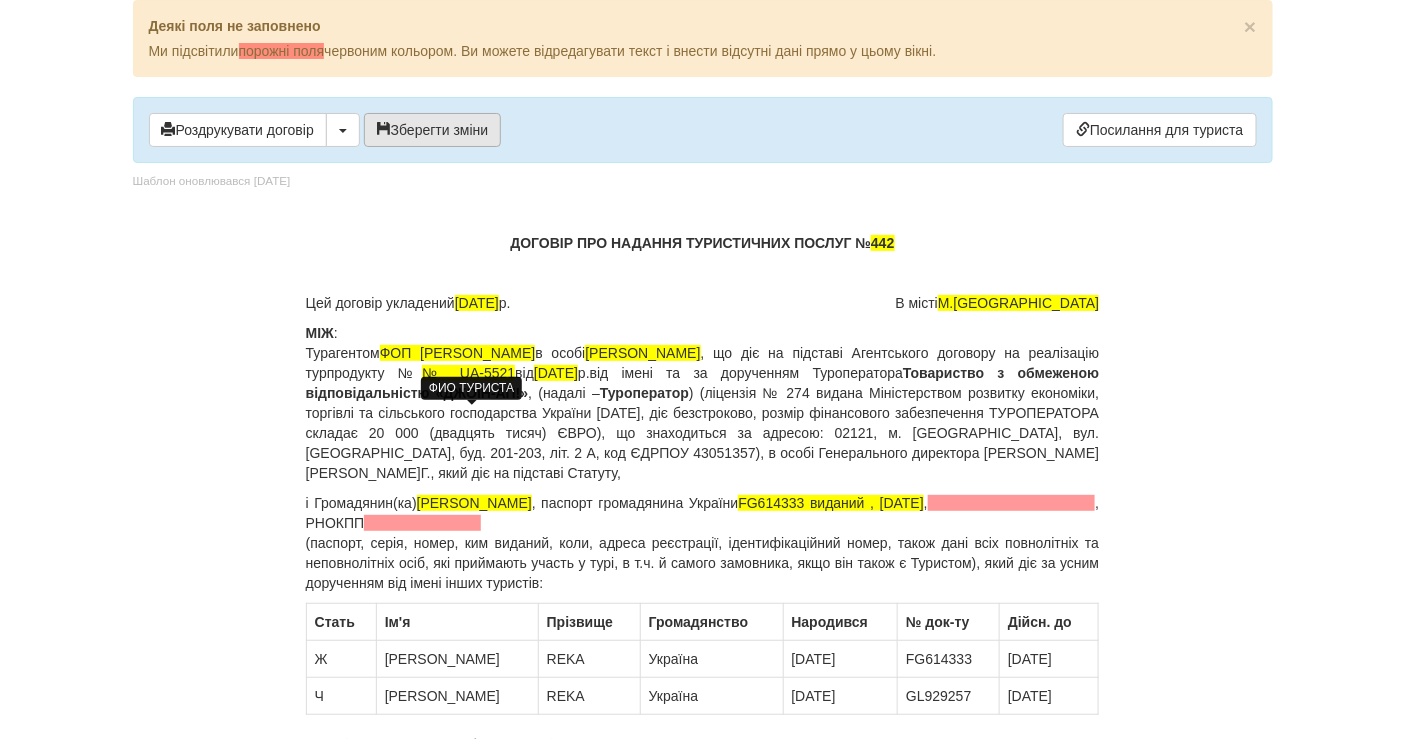 click on "Зберегти зміни" at bounding box center [433, 130] 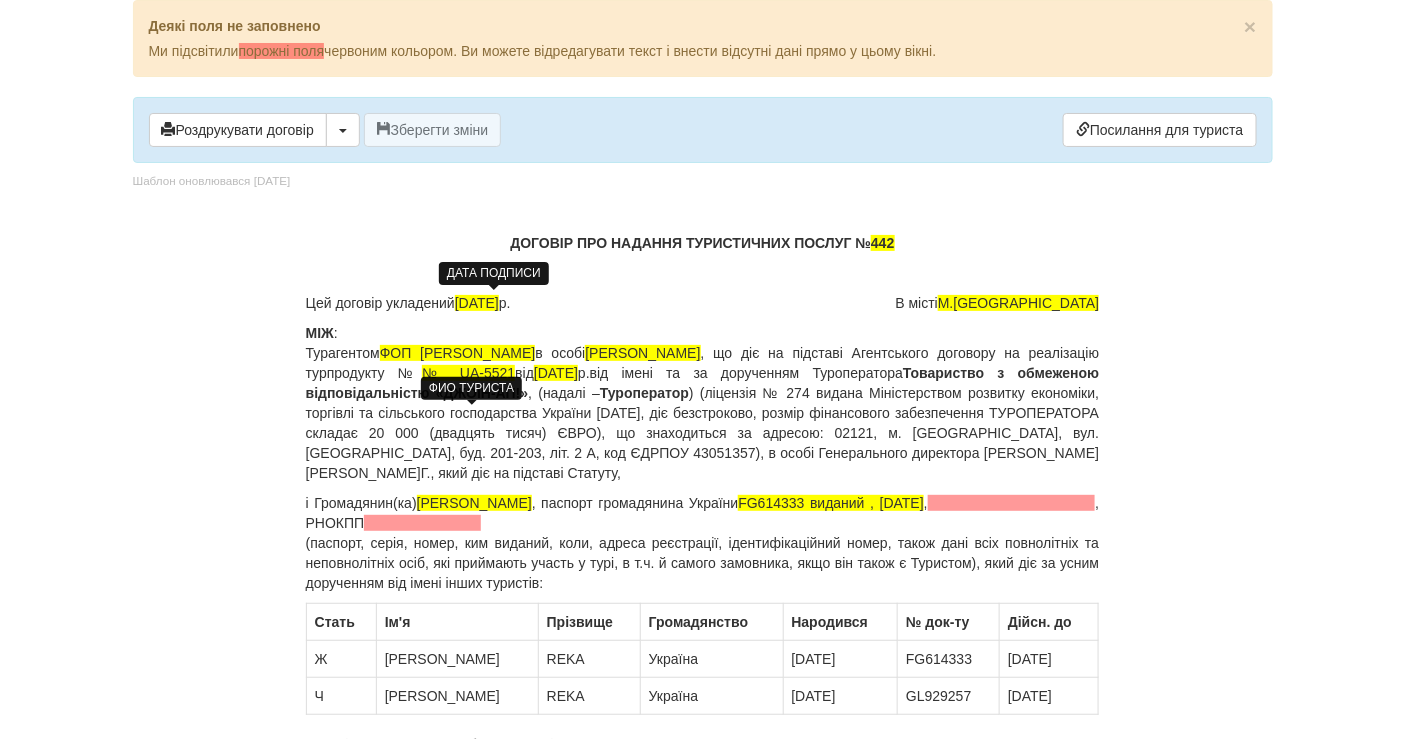 click on "16.07.2025" at bounding box center [477, 303] 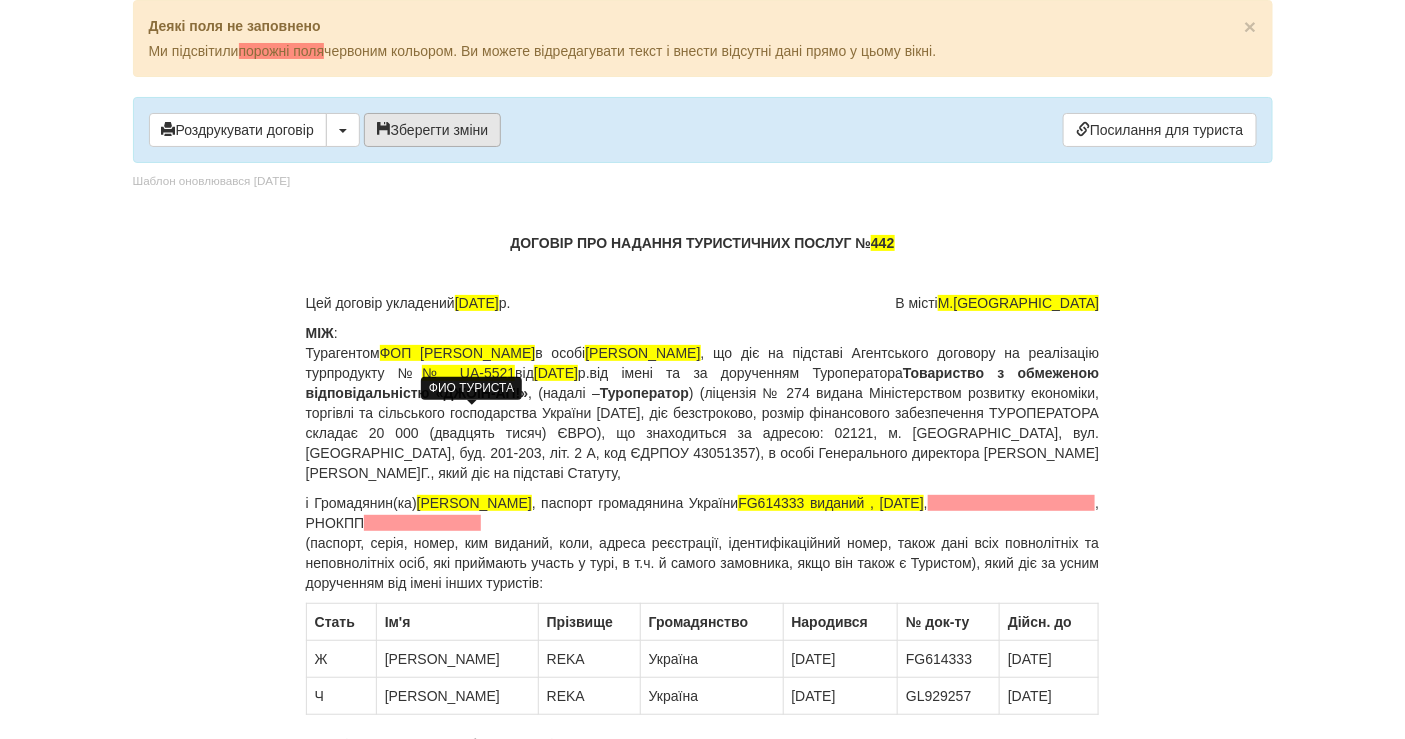click on "Зберегти зміни" at bounding box center (433, 130) 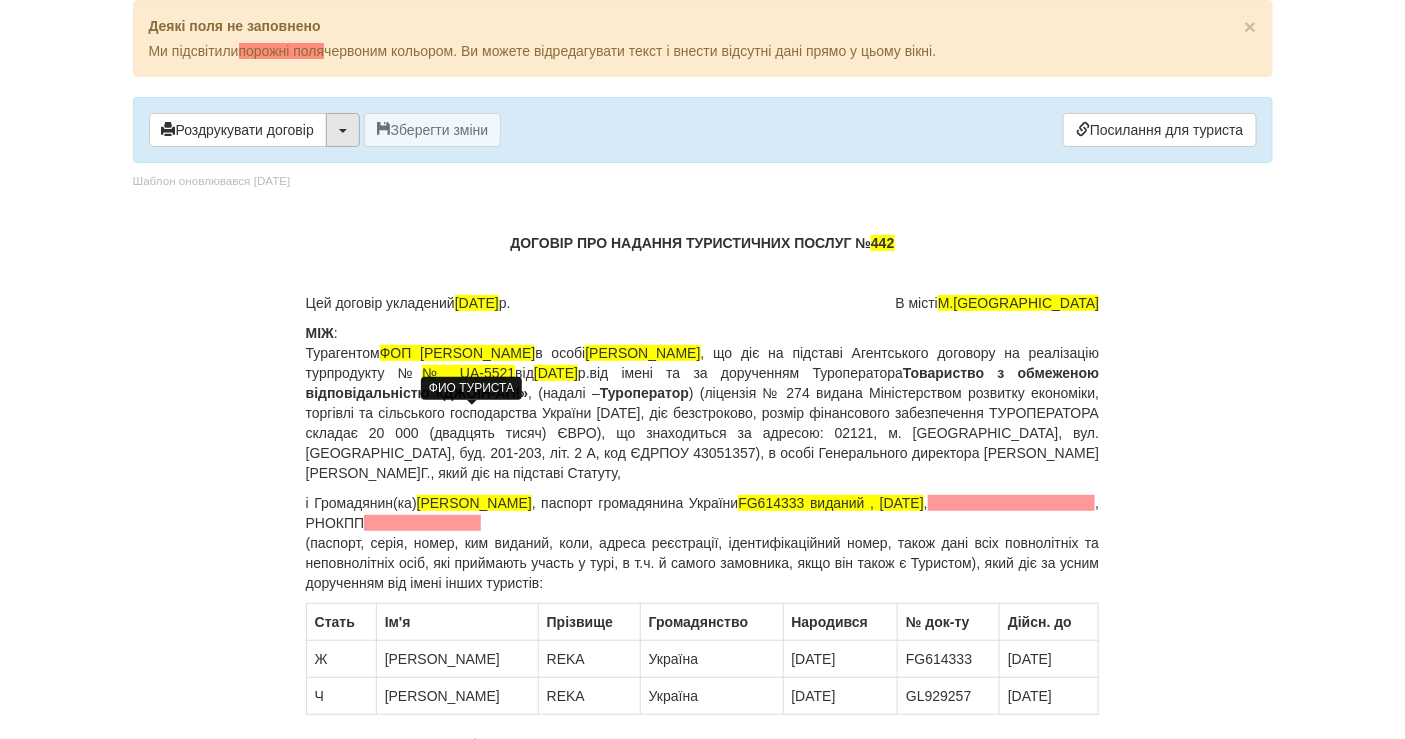 click at bounding box center (343, 130) 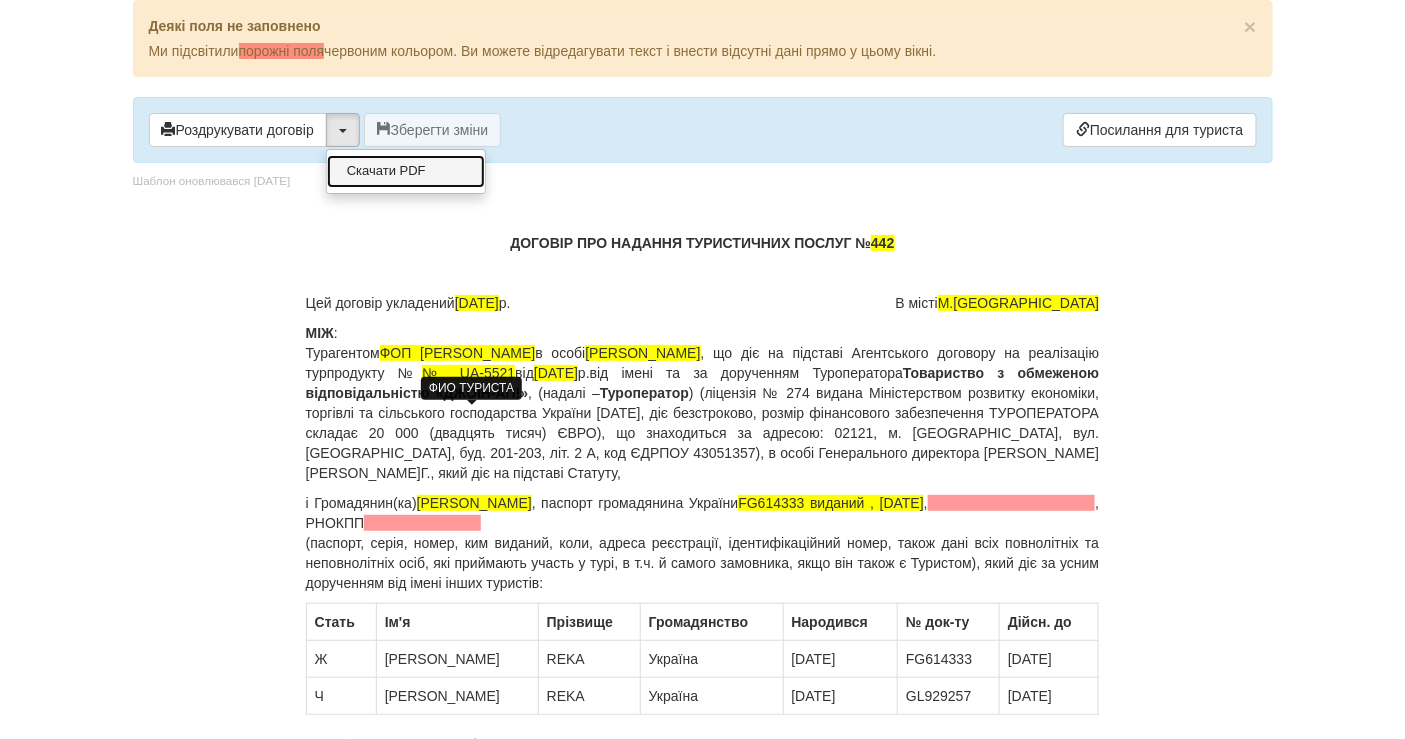 click on "Скачати PDF" at bounding box center (406, 171) 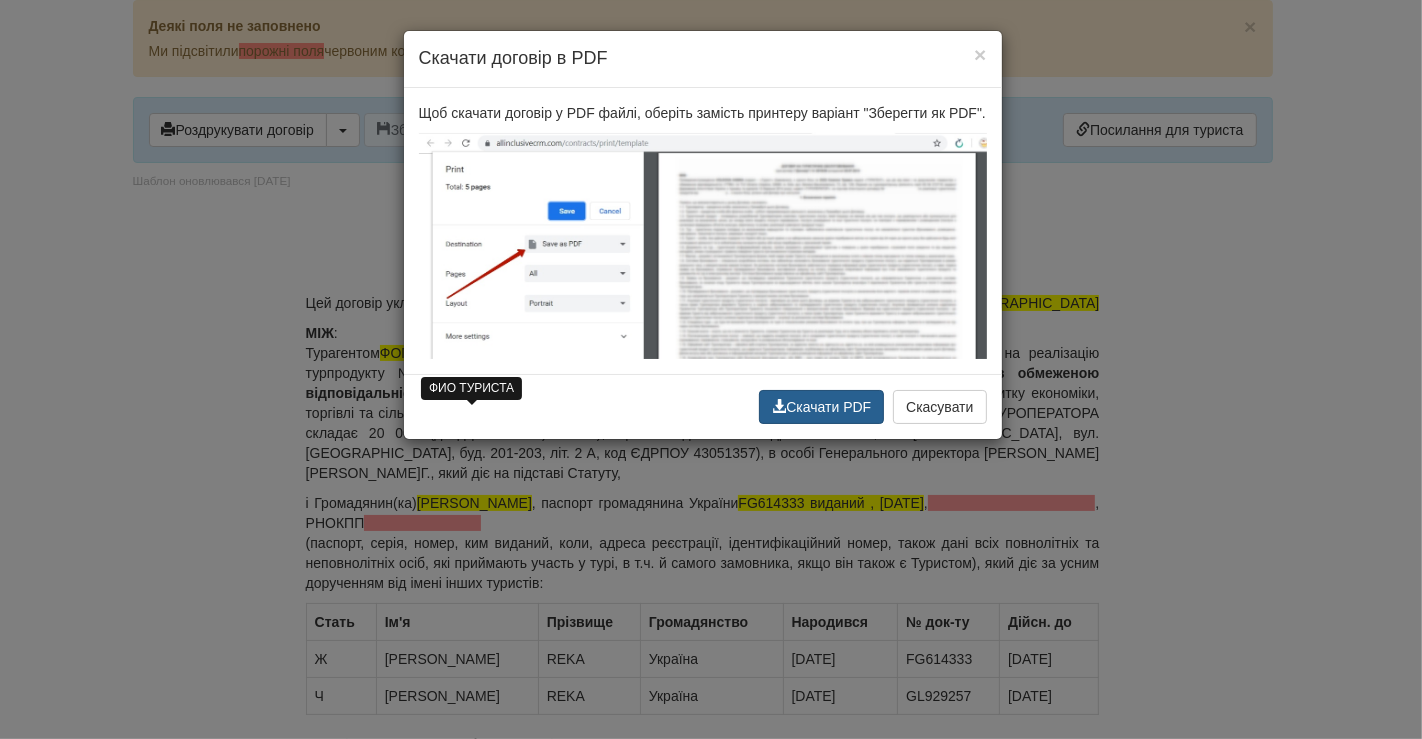 click on "Скачати PDF" at bounding box center (821, 407) 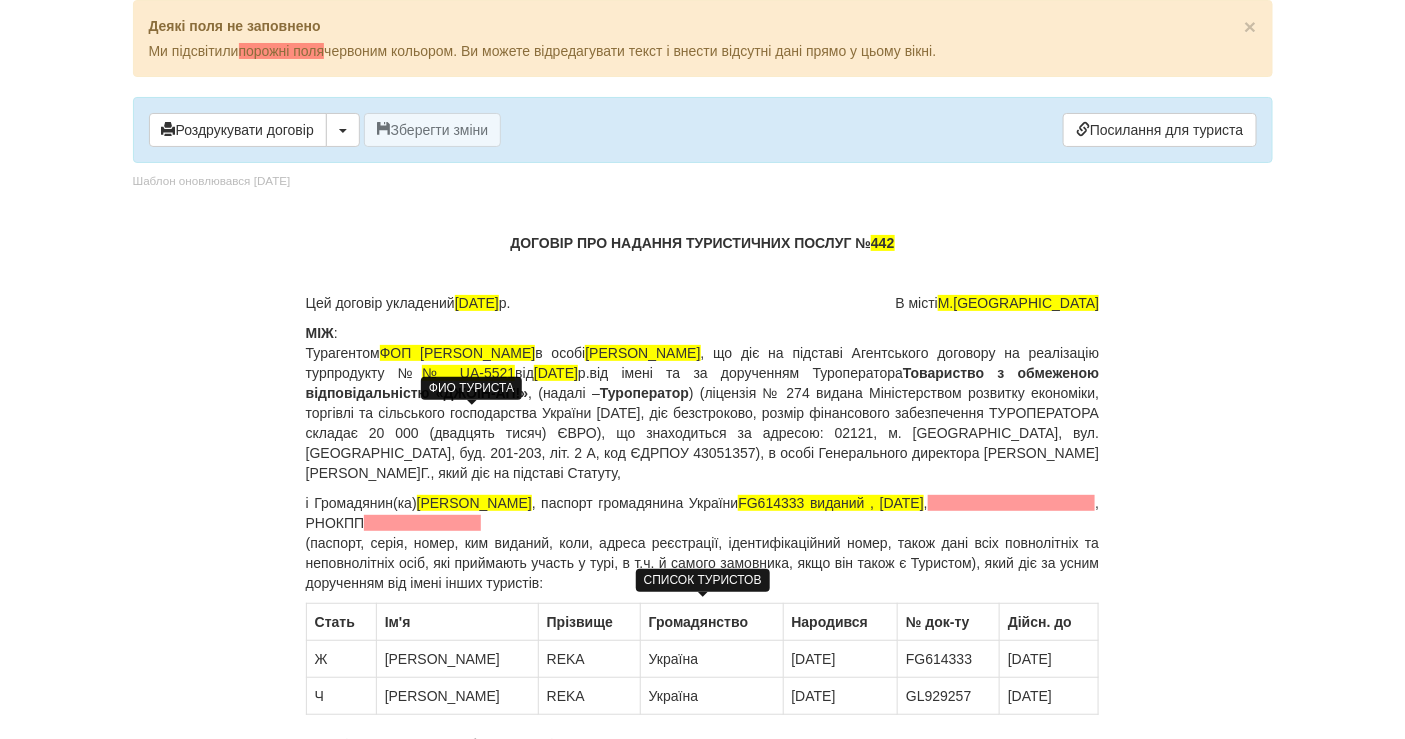 click on "09.01.2008" at bounding box center (840, 696) 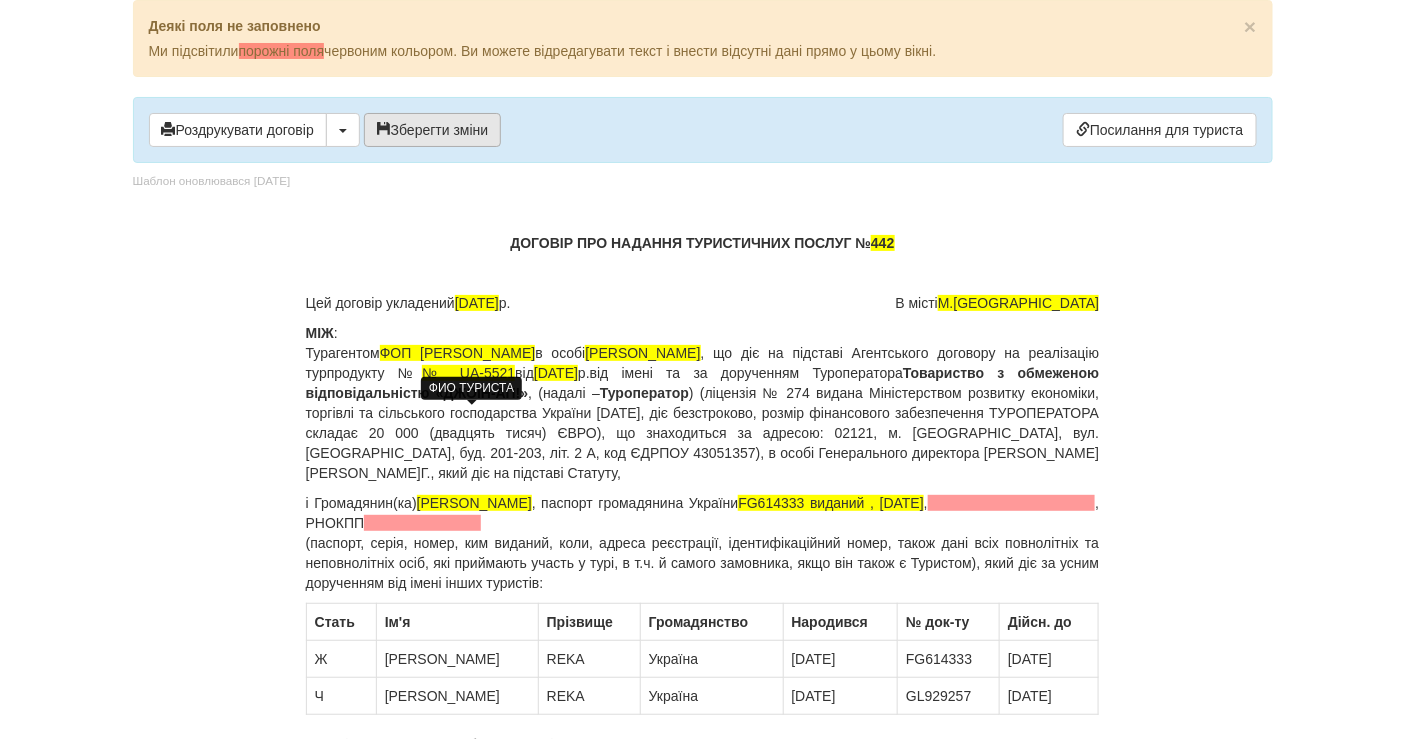 click on "Зберегти зміни" at bounding box center [433, 130] 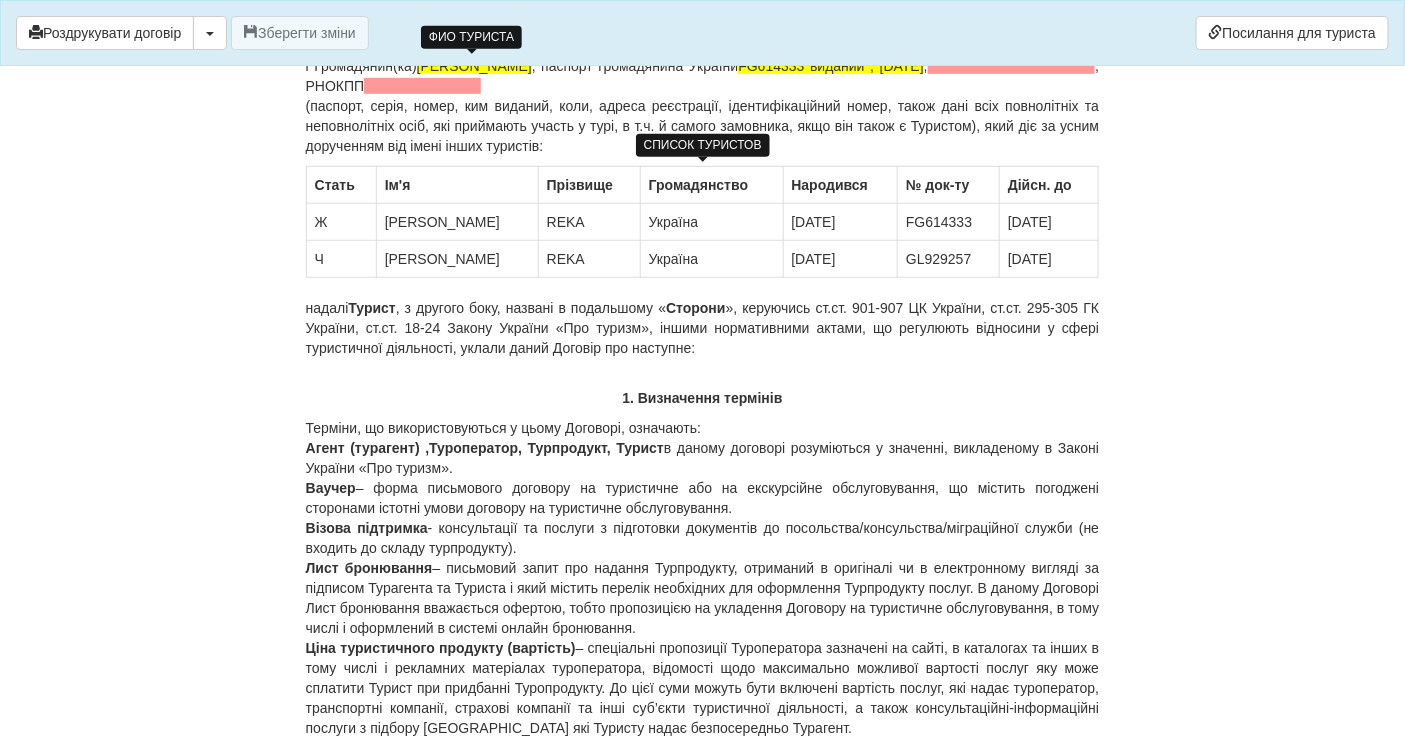 scroll, scrollTop: 555, scrollLeft: 0, axis: vertical 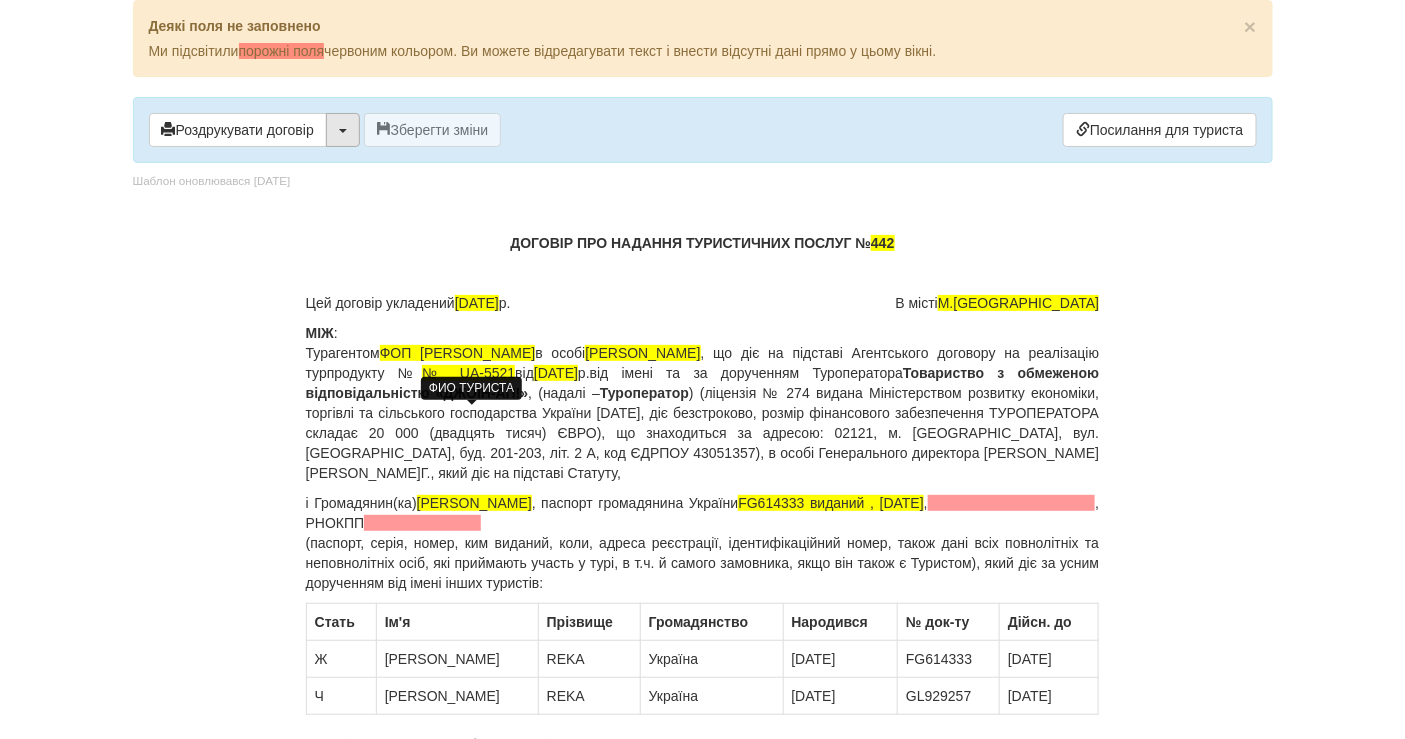 click at bounding box center (343, 130) 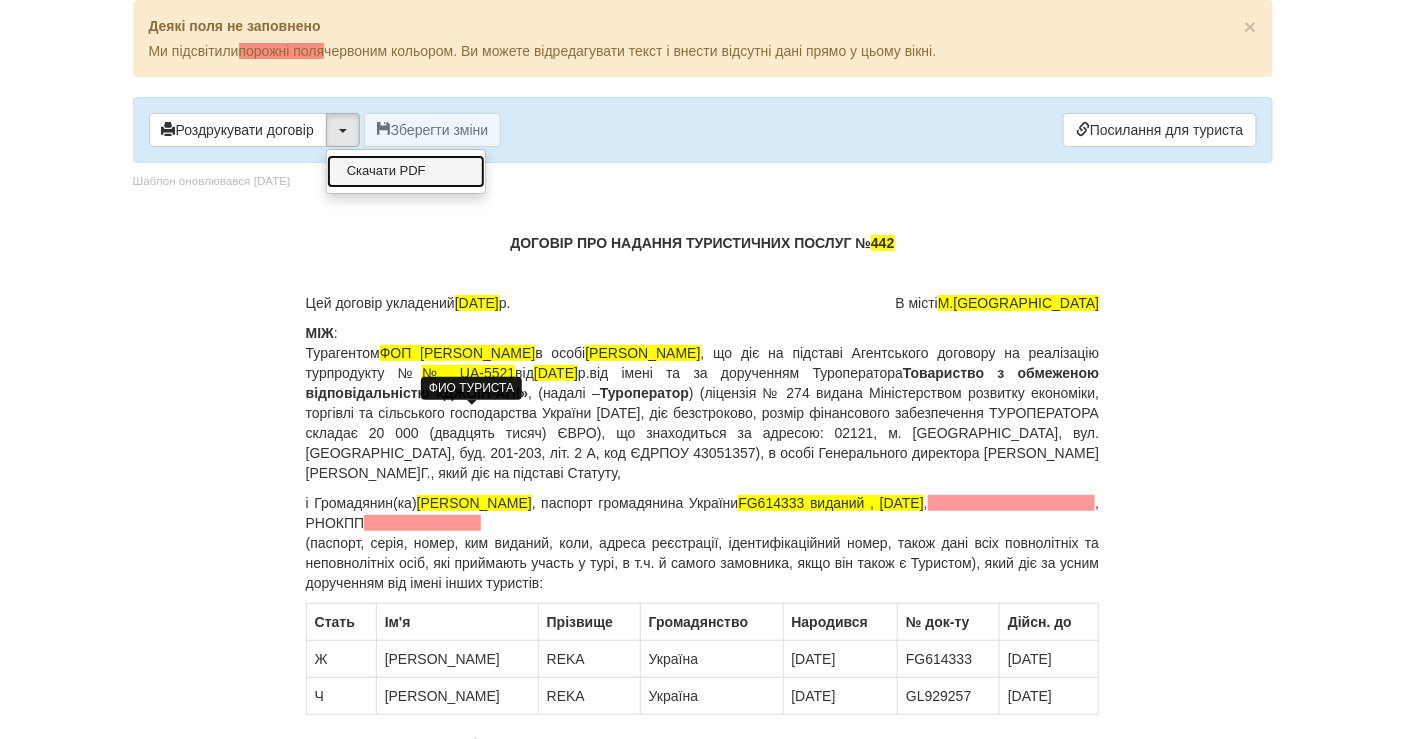 click on "Скачати PDF" at bounding box center [406, 171] 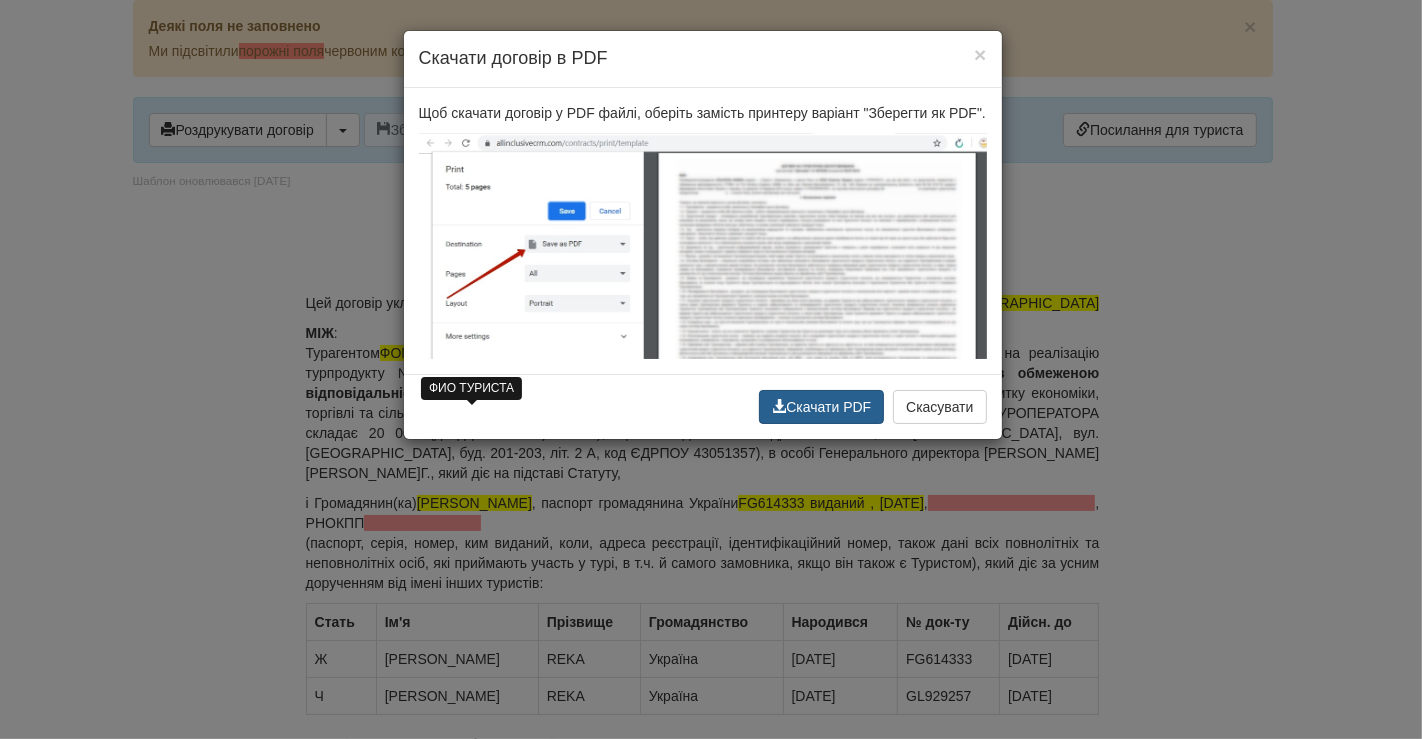 click on "Скачати PDF" at bounding box center (821, 407) 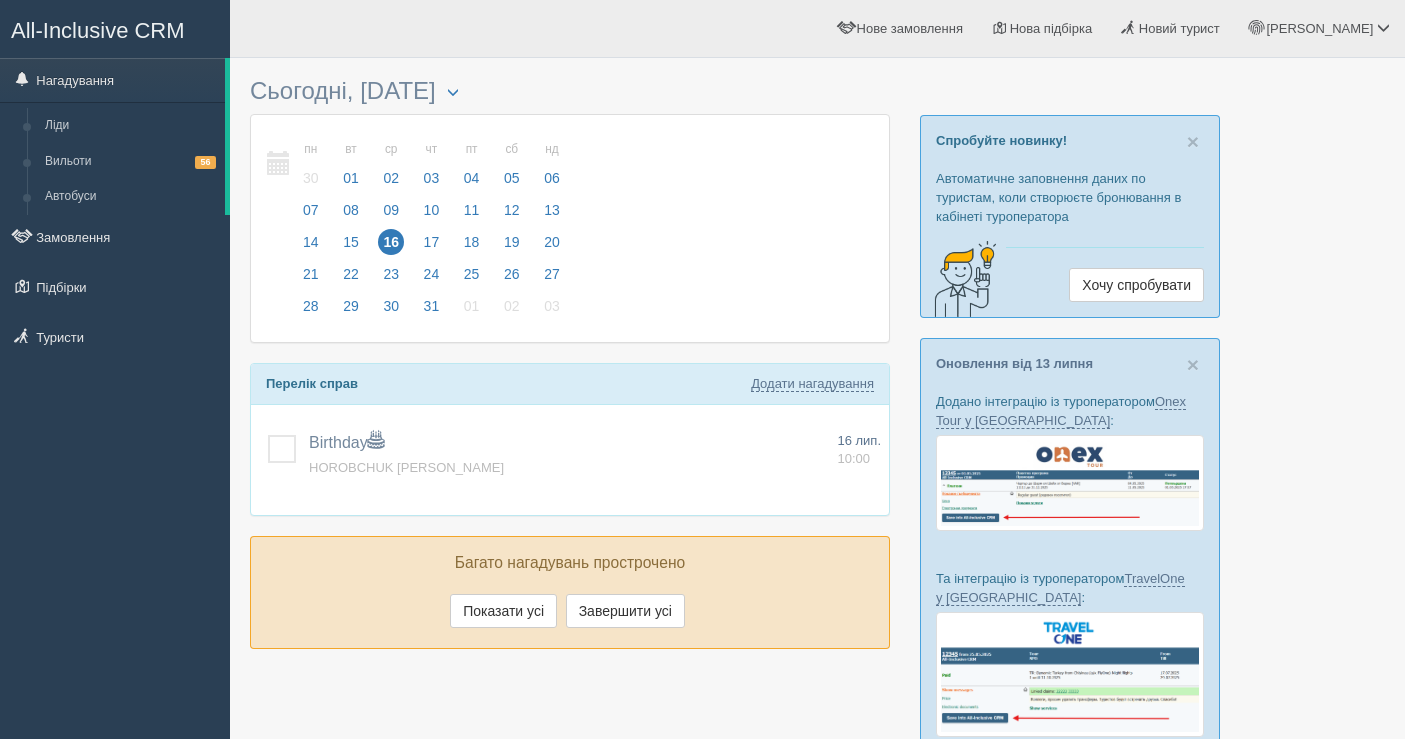 scroll, scrollTop: 0, scrollLeft: 0, axis: both 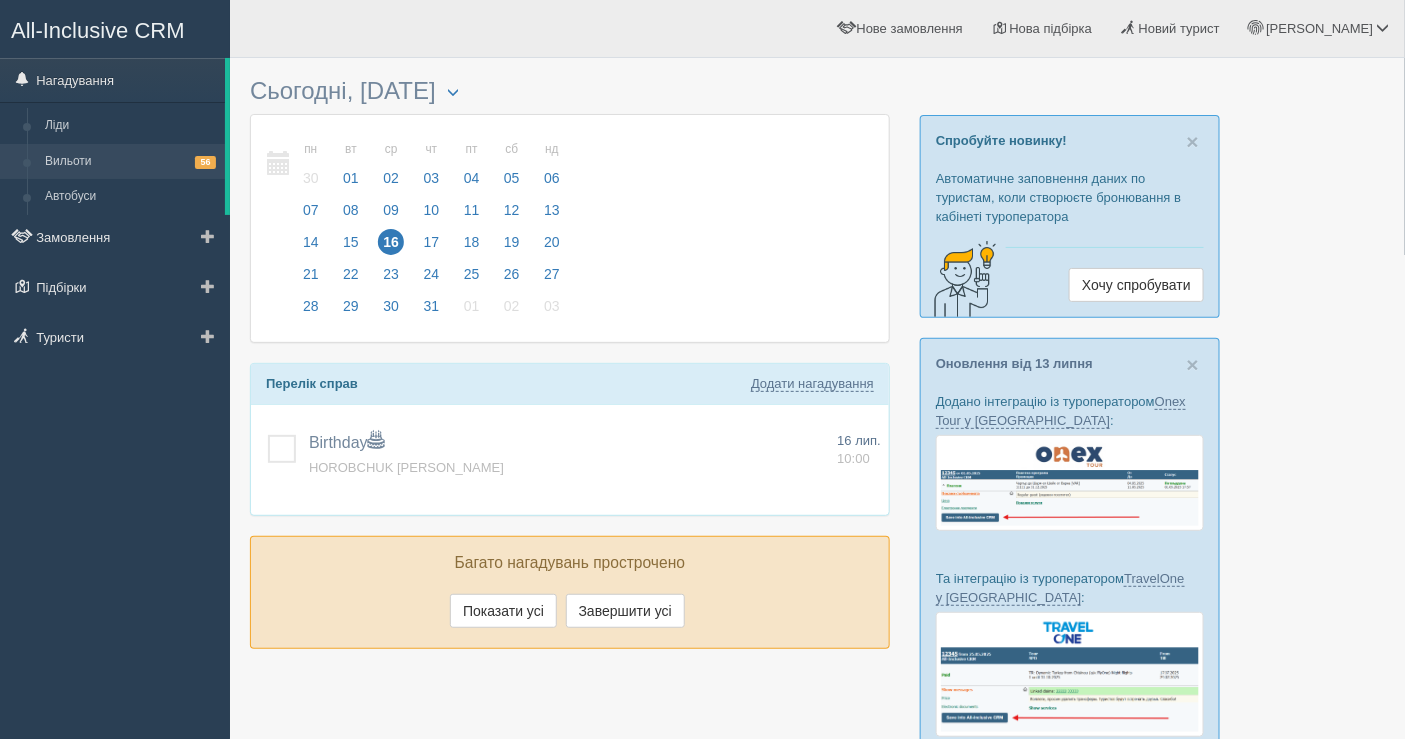 click on "Вильоти 56" at bounding box center [130, 162] 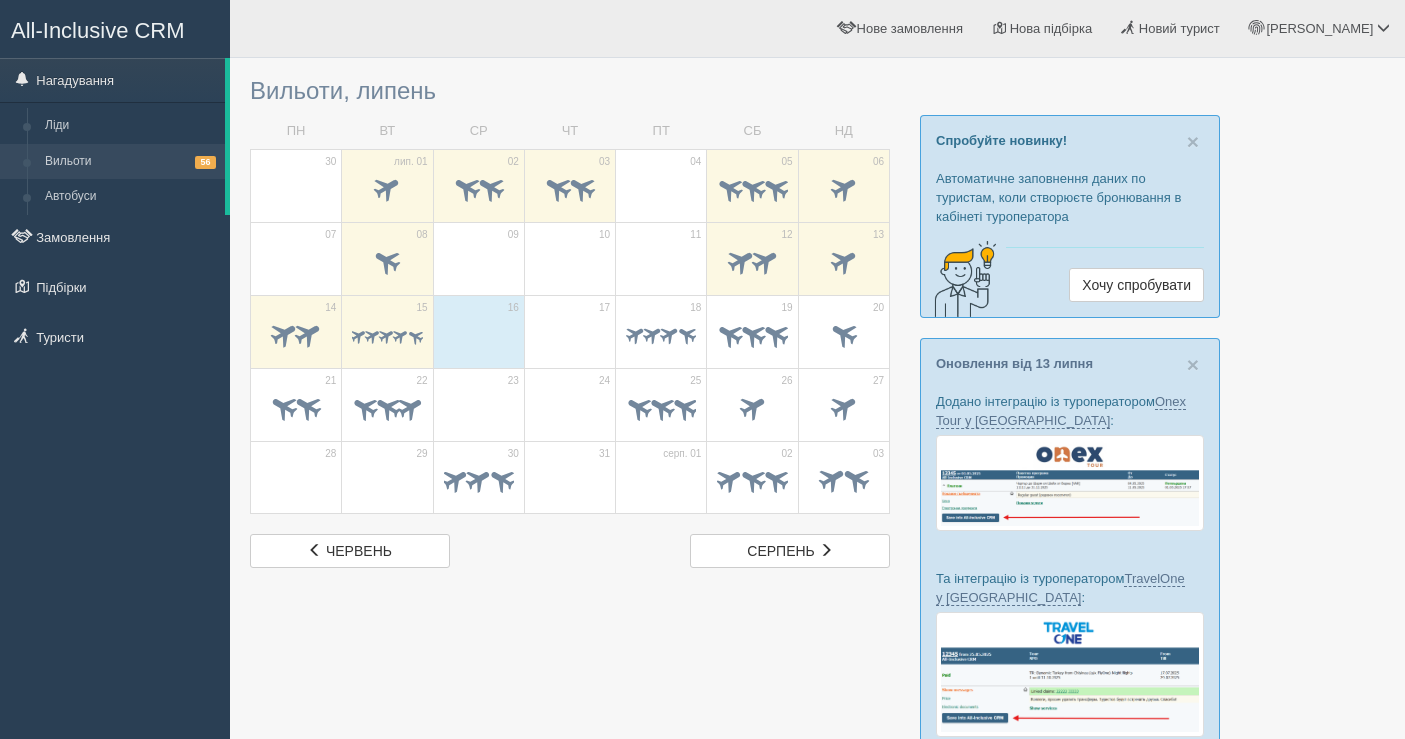scroll, scrollTop: 0, scrollLeft: 0, axis: both 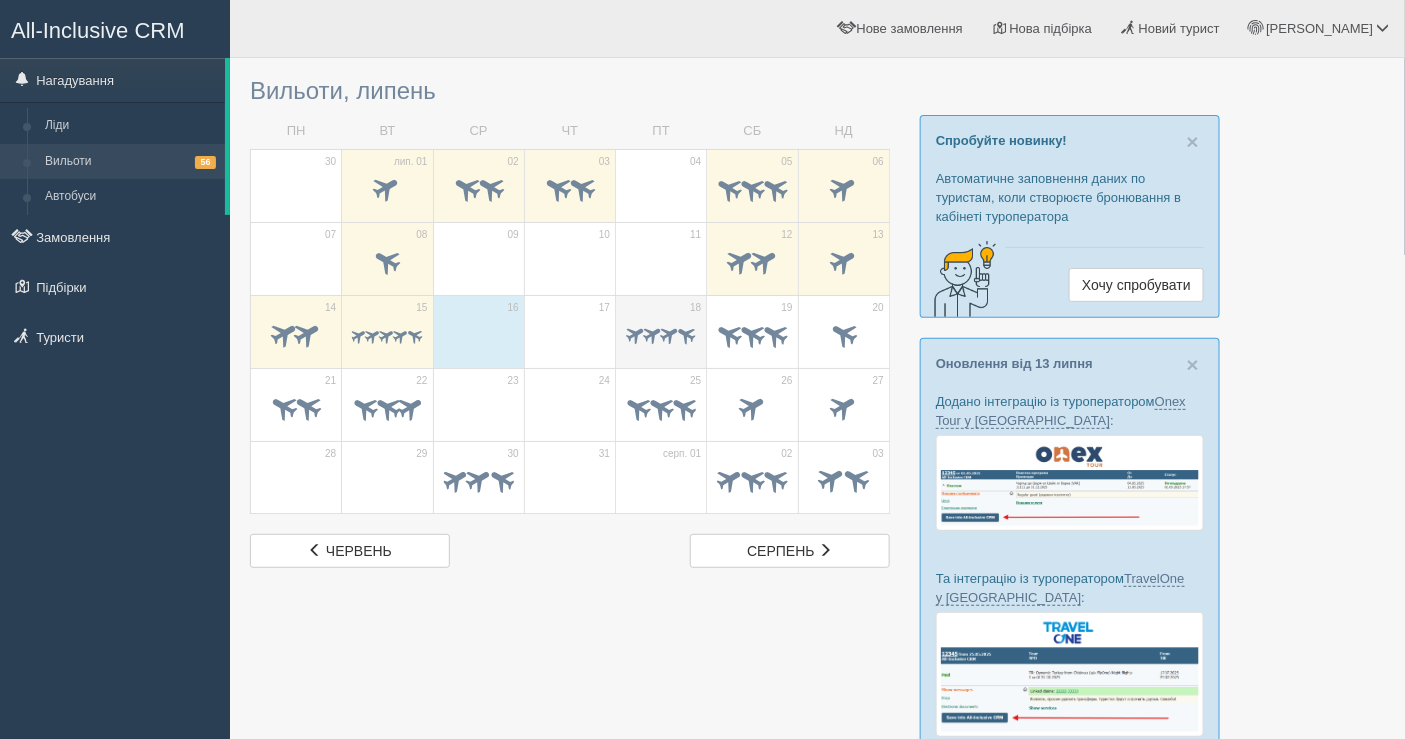 click at bounding box center [661, 337] 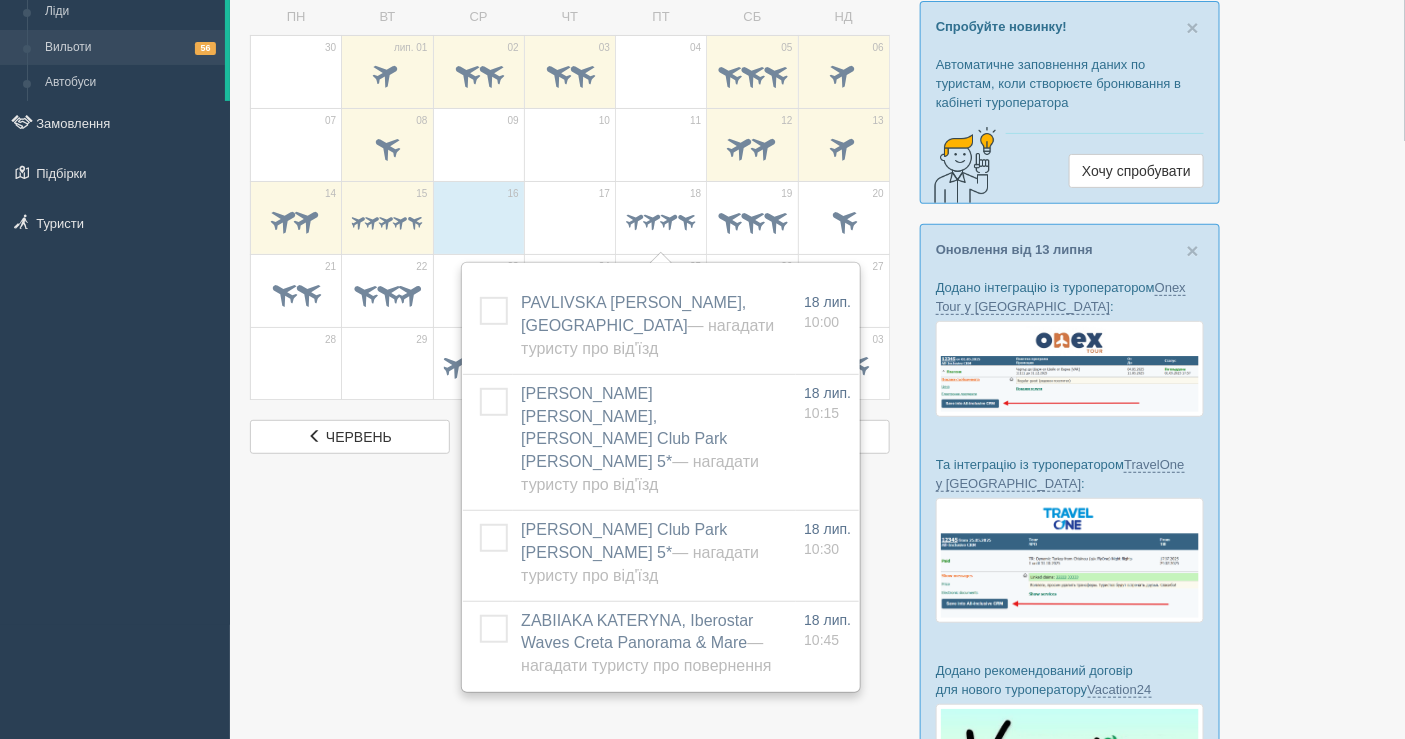 scroll, scrollTop: 142, scrollLeft: 0, axis: vertical 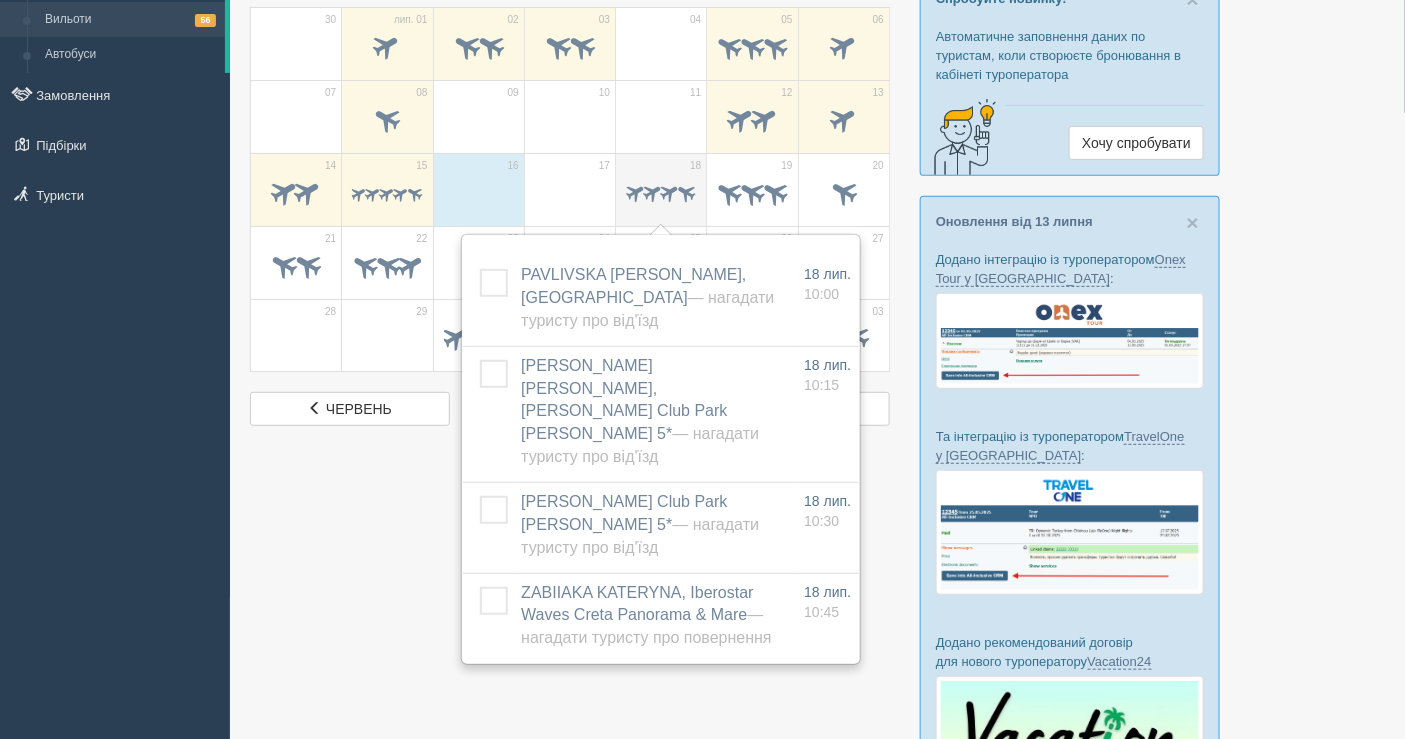 click at bounding box center (652, 191) 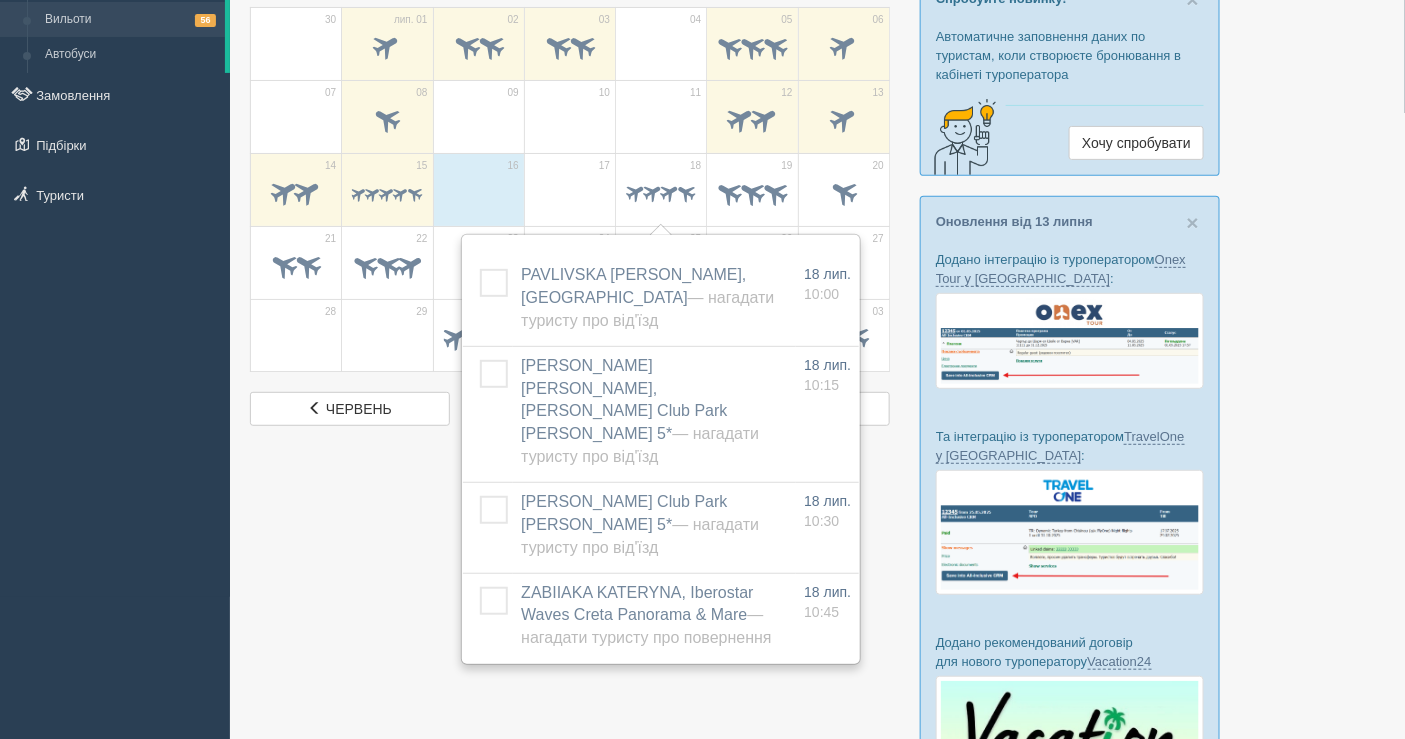 click on "All-Inclusive CRM
Нагадування
[GEOGRAPHIC_DATA]
Вильоти 56
Автобуси" at bounding box center [115, 227] 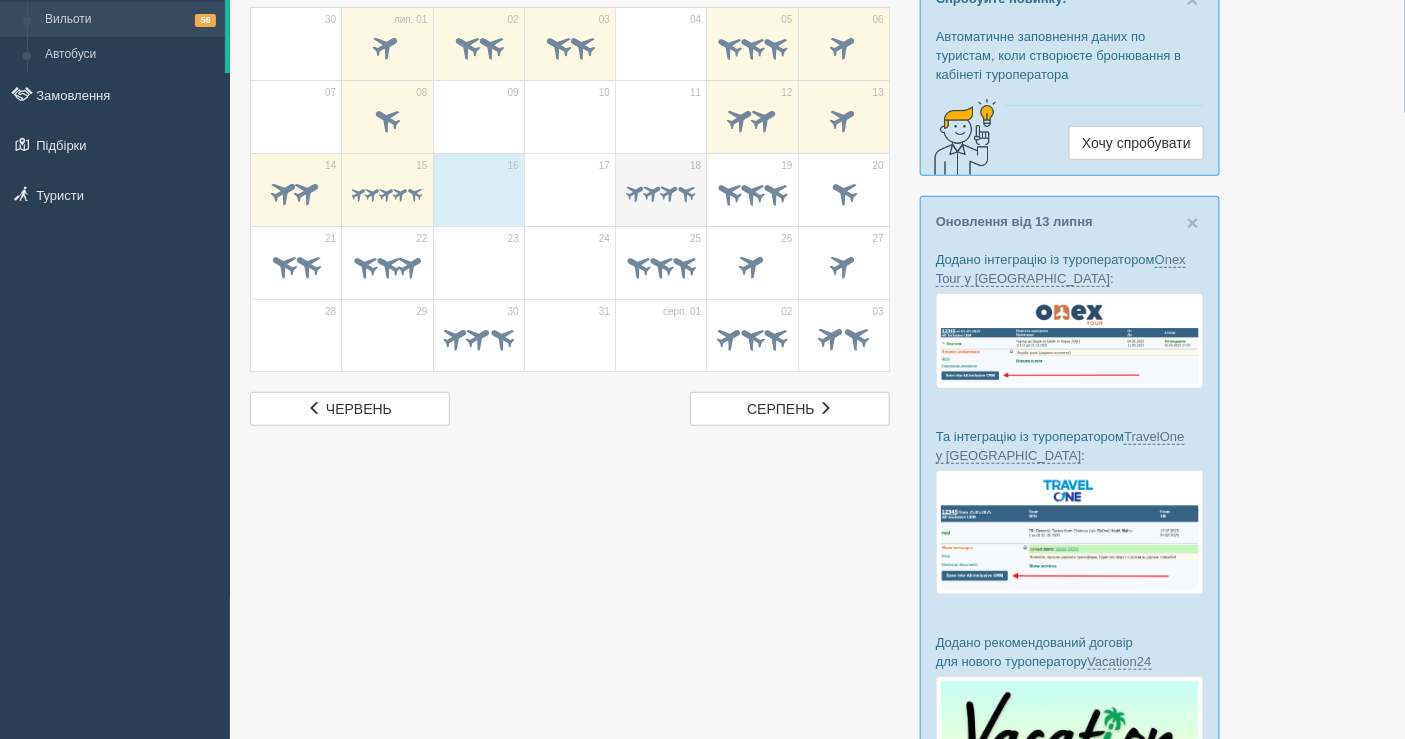 click at bounding box center (661, 195) 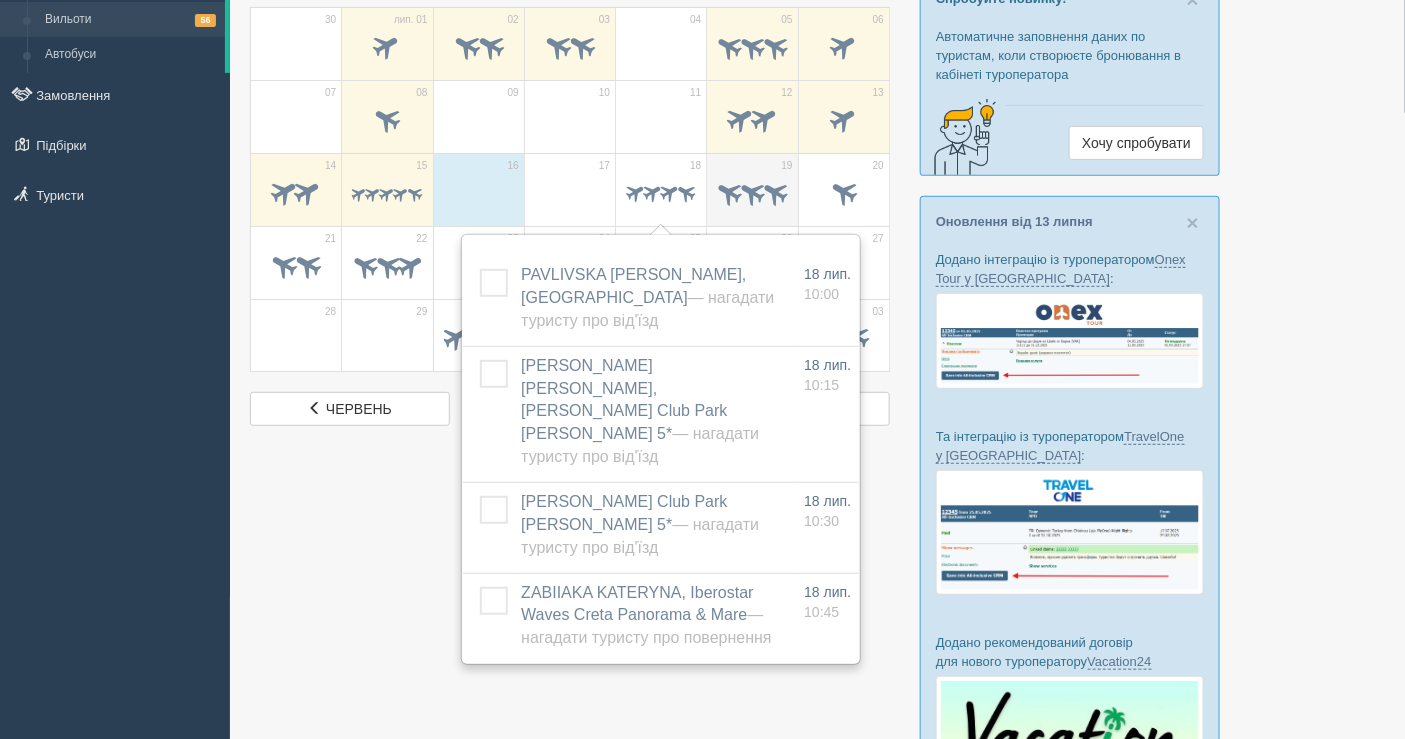 click at bounding box center (752, 191) 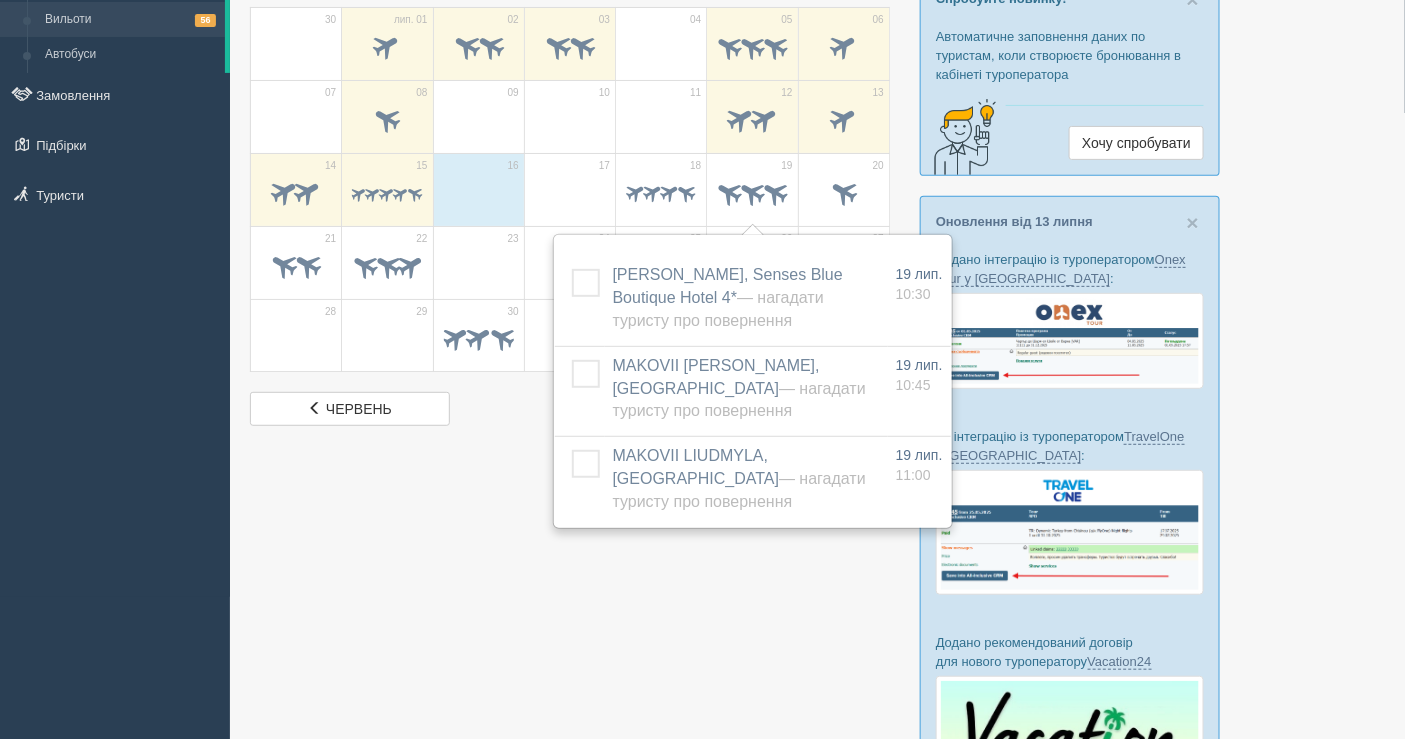 click on "All-Inclusive CRM
Нагадування
[GEOGRAPHIC_DATA]
Вильоти 56
Автобуси" at bounding box center [115, 227] 